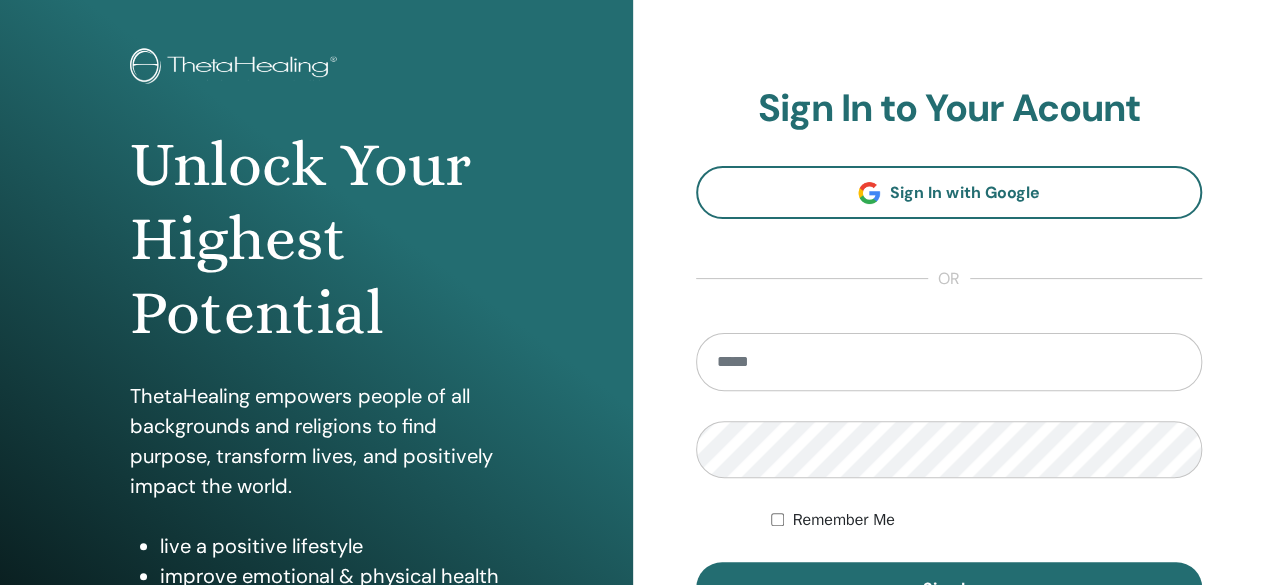 scroll, scrollTop: 200, scrollLeft: 0, axis: vertical 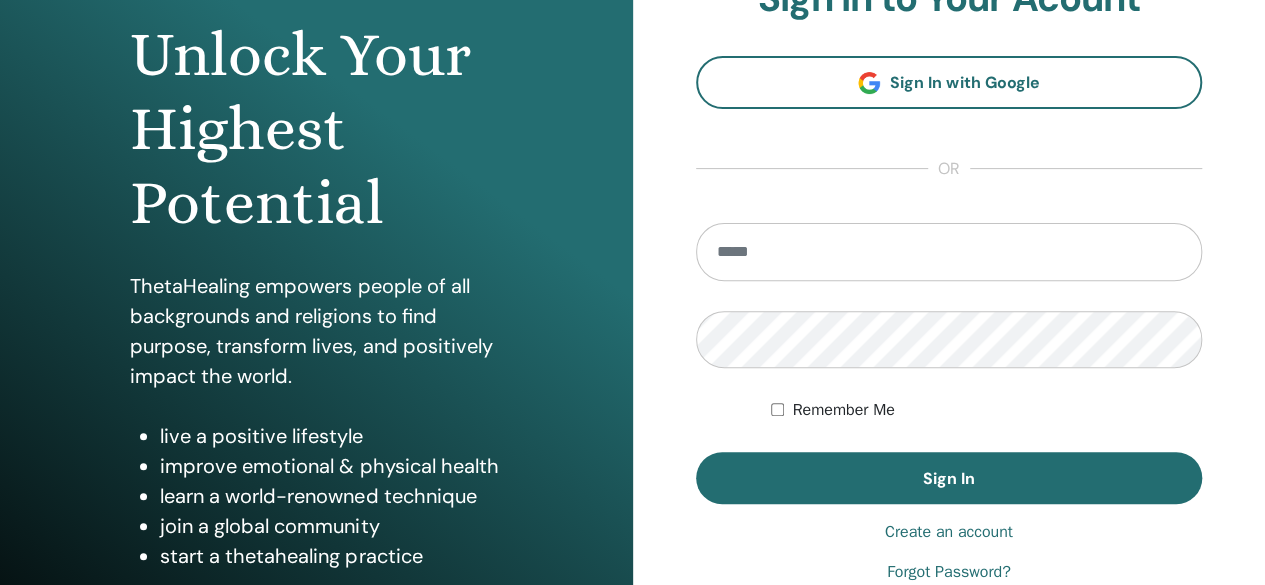 click at bounding box center (949, 252) 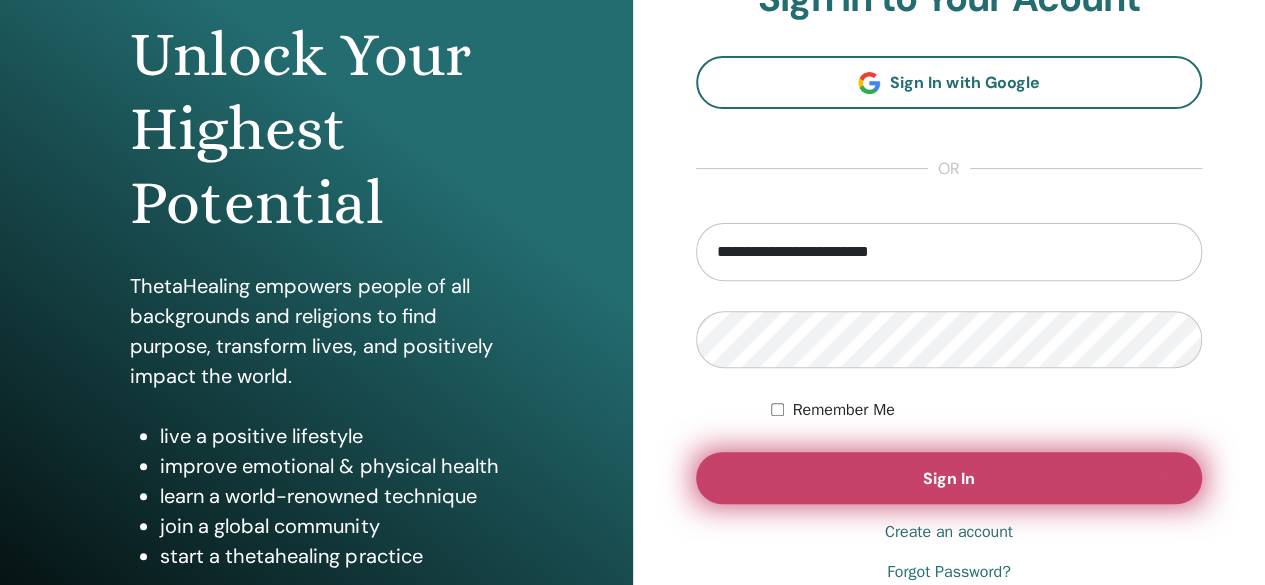 click on "Sign In" at bounding box center [949, 478] 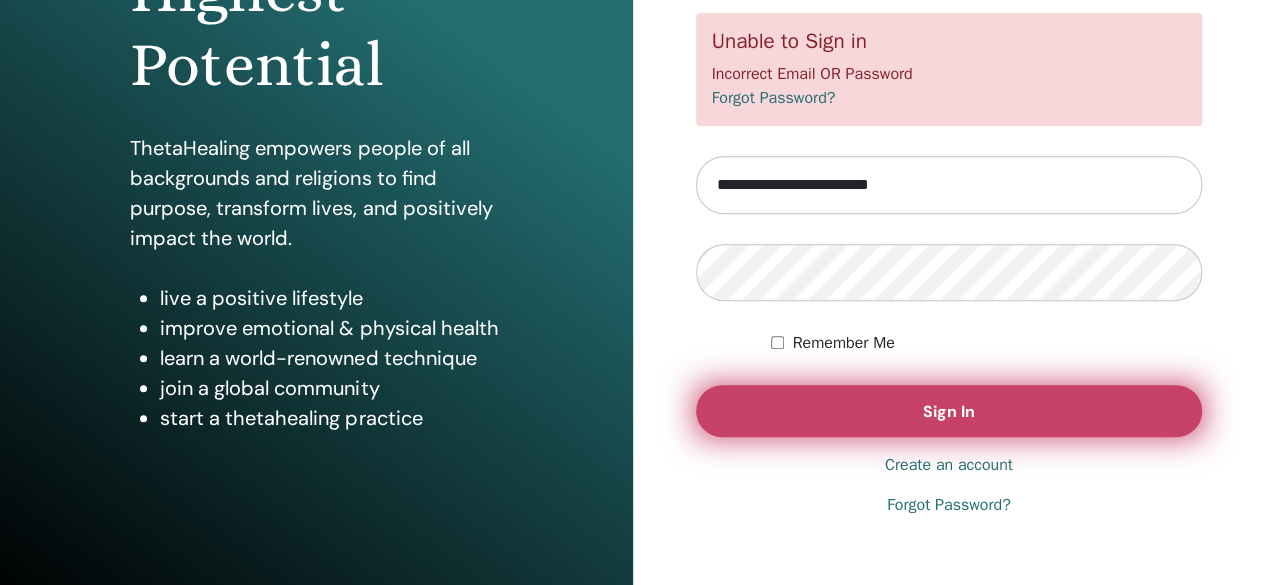 scroll, scrollTop: 374, scrollLeft: 0, axis: vertical 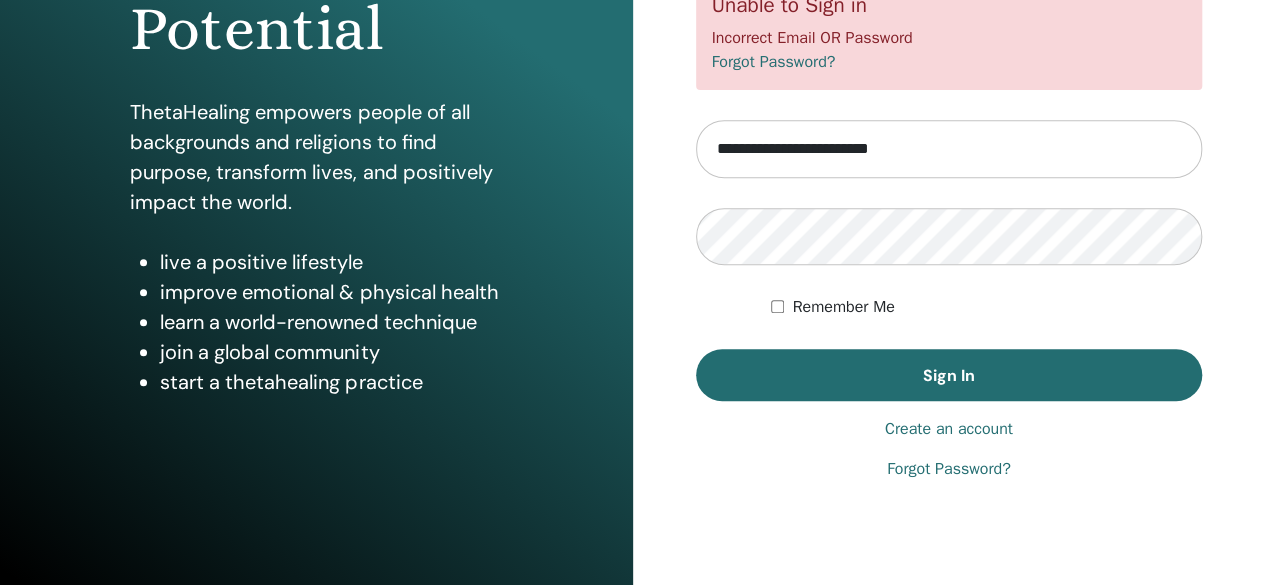 click on "Forgot Password?" at bounding box center [949, 469] 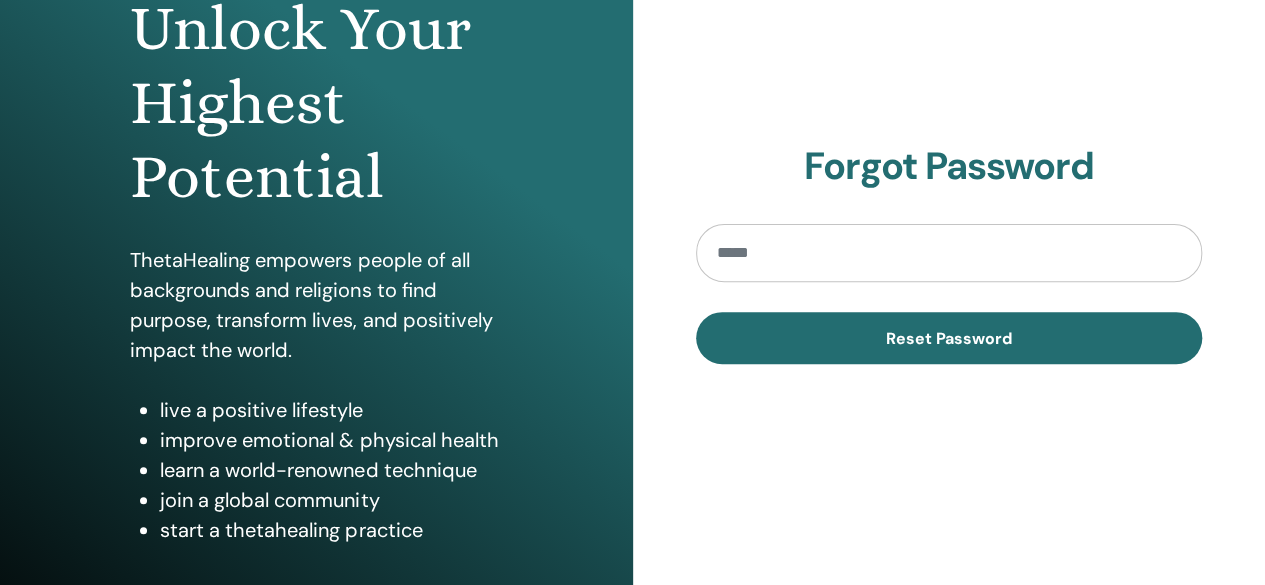 scroll, scrollTop: 300, scrollLeft: 0, axis: vertical 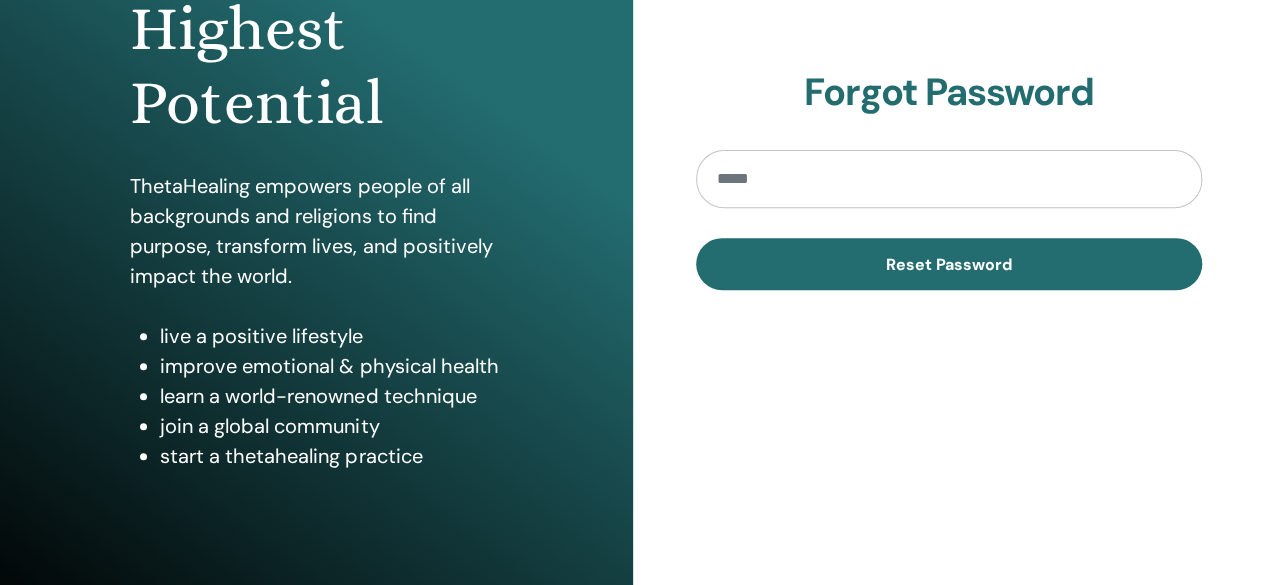 click at bounding box center (949, 179) 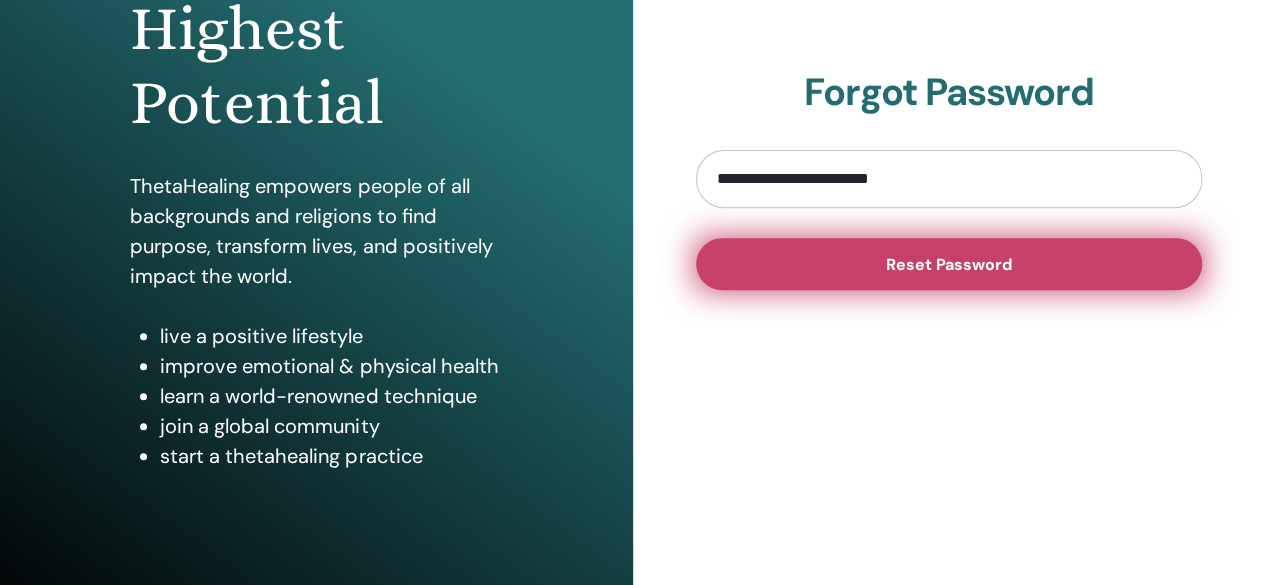 click on "Reset Password" at bounding box center [949, 264] 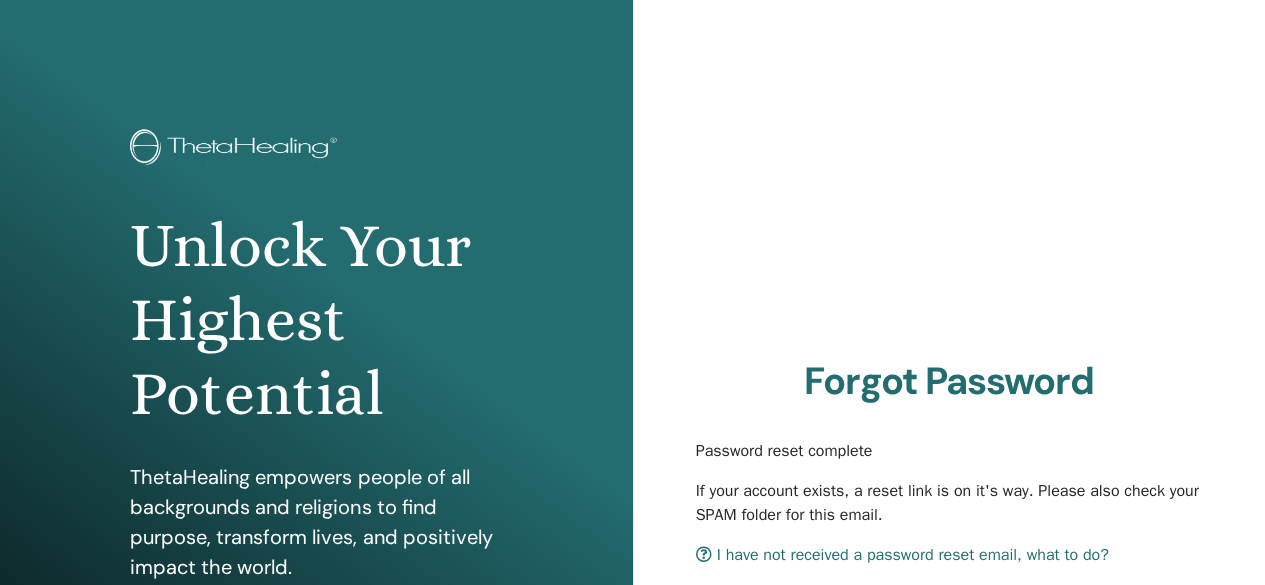 scroll, scrollTop: 0, scrollLeft: 0, axis: both 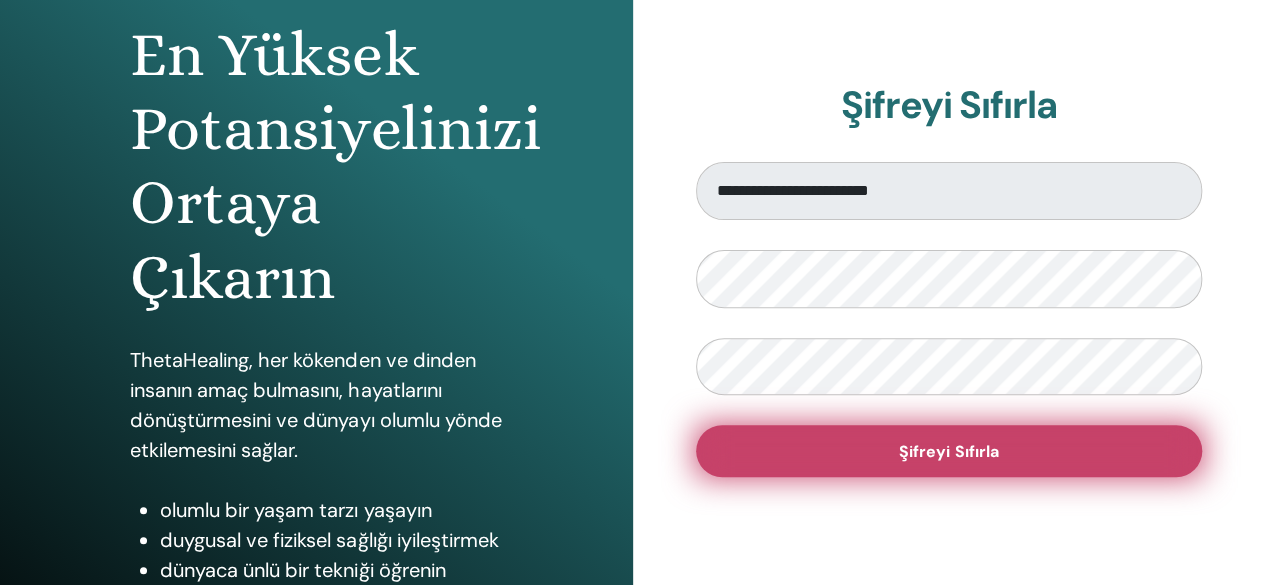 click on "Şifreyi Sıfırla" at bounding box center [949, 451] 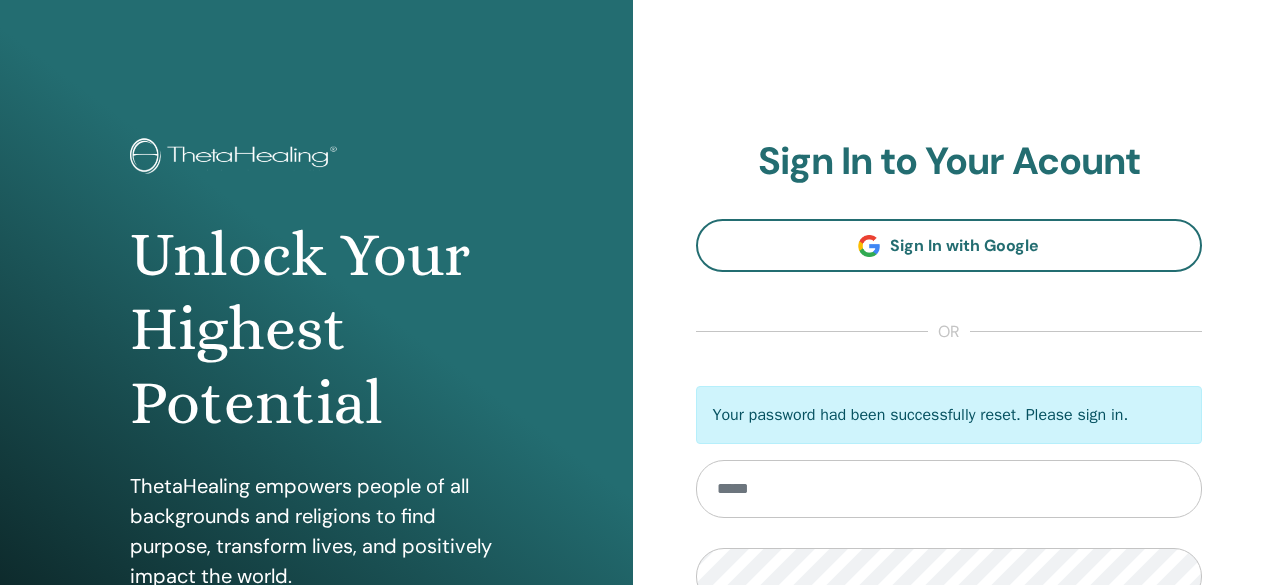 scroll, scrollTop: 0, scrollLeft: 0, axis: both 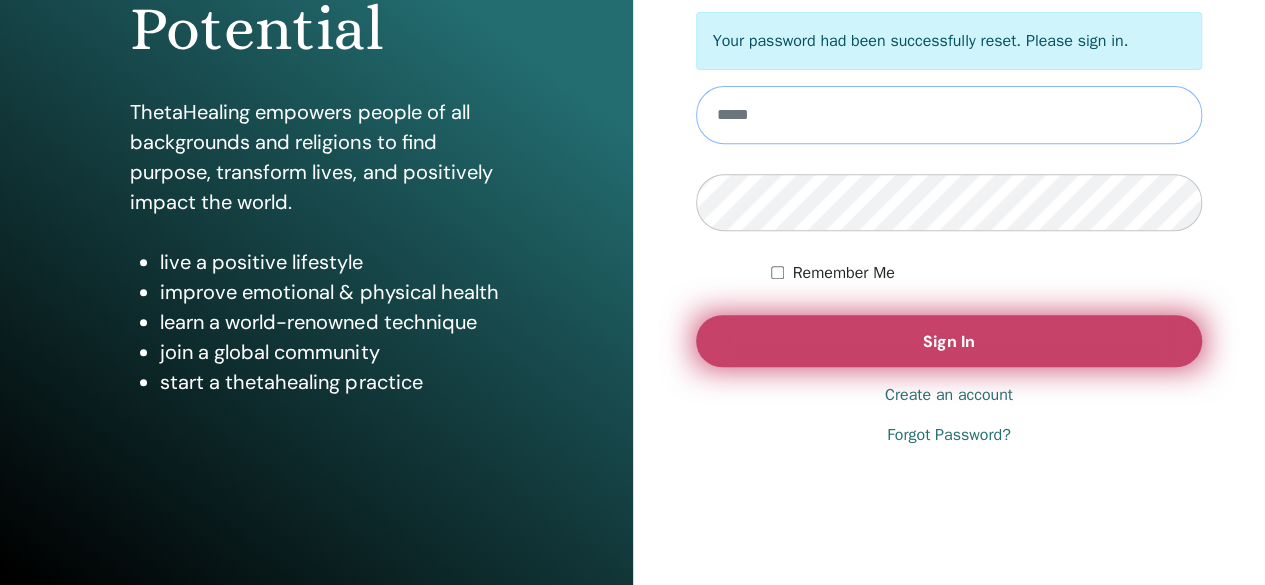 type on "**********" 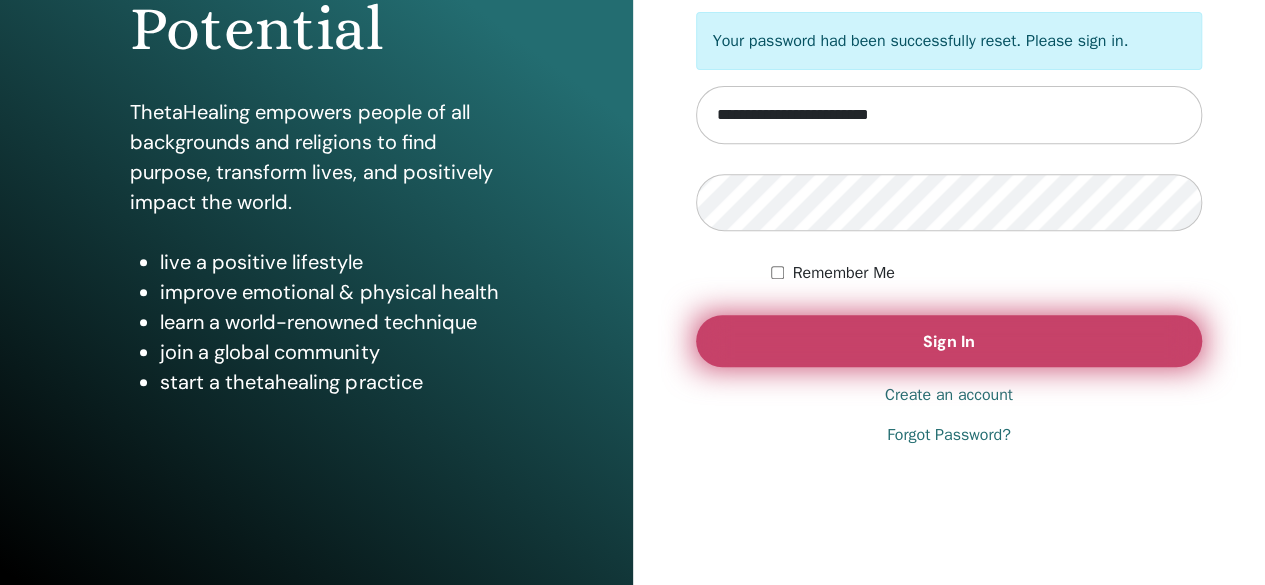 click on "Sign In" at bounding box center (949, 341) 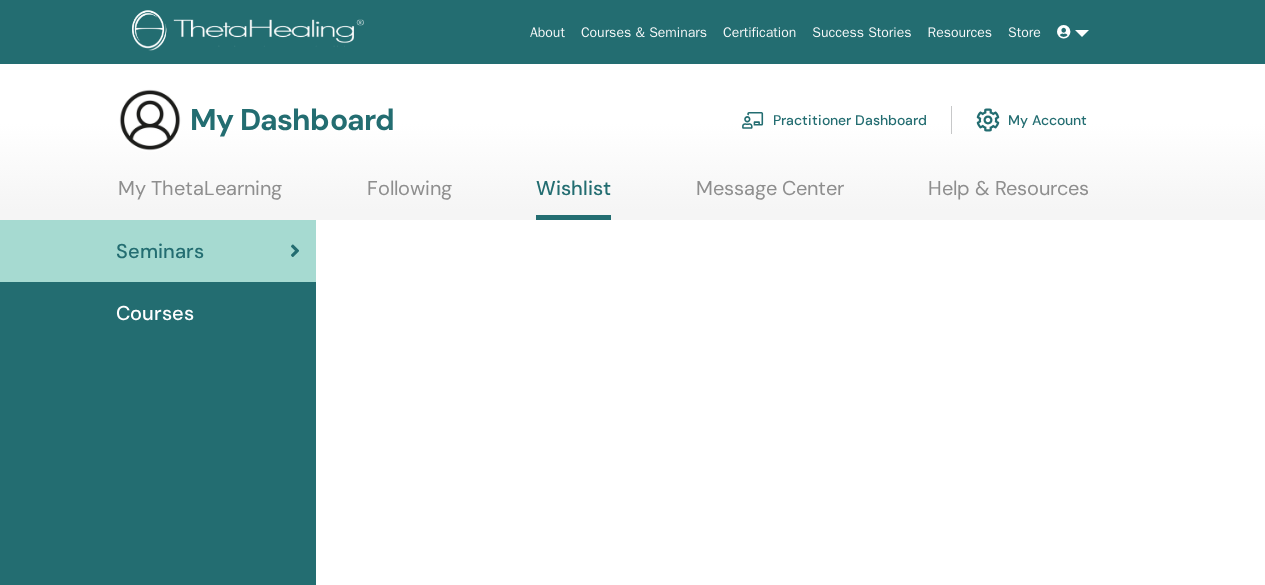 scroll, scrollTop: 0, scrollLeft: 0, axis: both 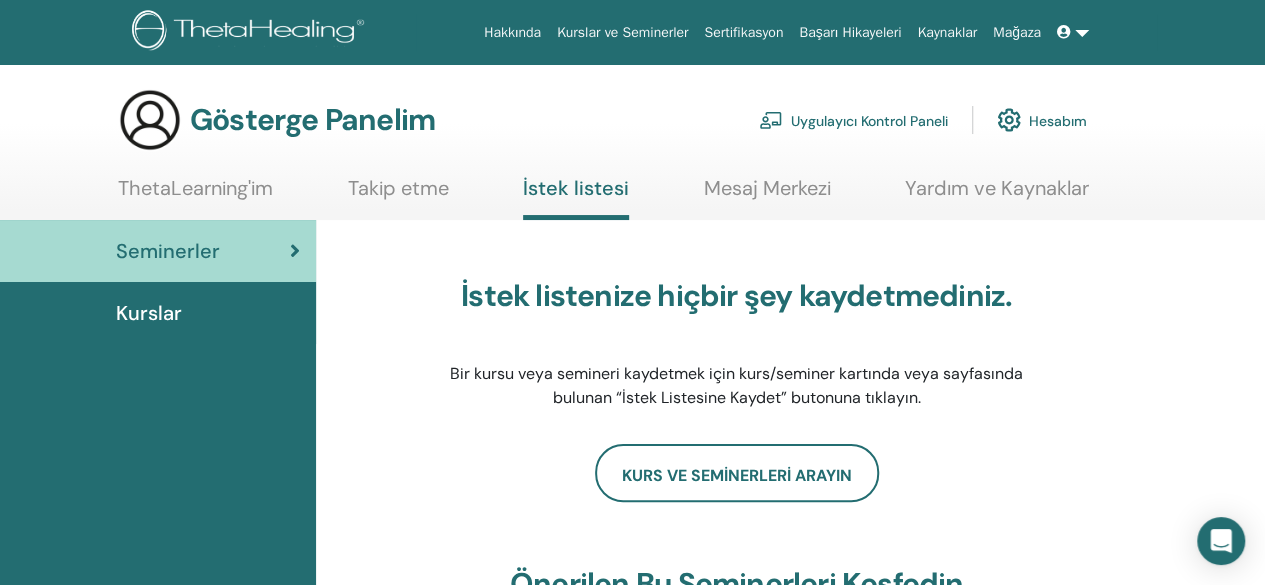 click on "İstek listenize hiçbir şey kaydetmediniz. Bir kursu veya semineri kaydetmek için kurs/seminer kartında veya sayfasında bulunan “İstek Listesine Kaydet” butonuna tıklayın. kurs ve seminerleri arayın önerilen bu seminerleri keşfedin   THInK Eğitmenleri, ThetaHealing®'in Kurucusu  Vianna Stibal ile Birlikte şimdi kaydolun istek listesine kaydet Tezahür Ettirme ve Bolluk Eğitmenleri, THInK Eğitmen Ekibi ve ThetaHealing® Kurucusu Vianna Stibal ile Konum  : Amerika Birleşik Devletleri, Montana, Montana Tarih  : 27 Ağustos 2025 Dil(ler)  : İngilizce Süre  : 2 Gün Burs  : Mevcut Ön koşullar  : Temel DNA, İleri DNA, Daha Derine İn, Sen ve Yaratıcı, Tezahür ve Bolluk, Temel DNA Eğitmenleri, İleri DNA Eğitmenleri, Daha Derine İn Eğitmenleri 1340,00 dolar Etkinlik Sayfası   THInK Eğitmenleri, ThetaHealing®'in Kurucusu  Vianna Stibal ile Birlikte şimdi kaydolun istek listesine kaydet Konum  : İsviçre, İsviçre Tarih" at bounding box center [790, 1318] 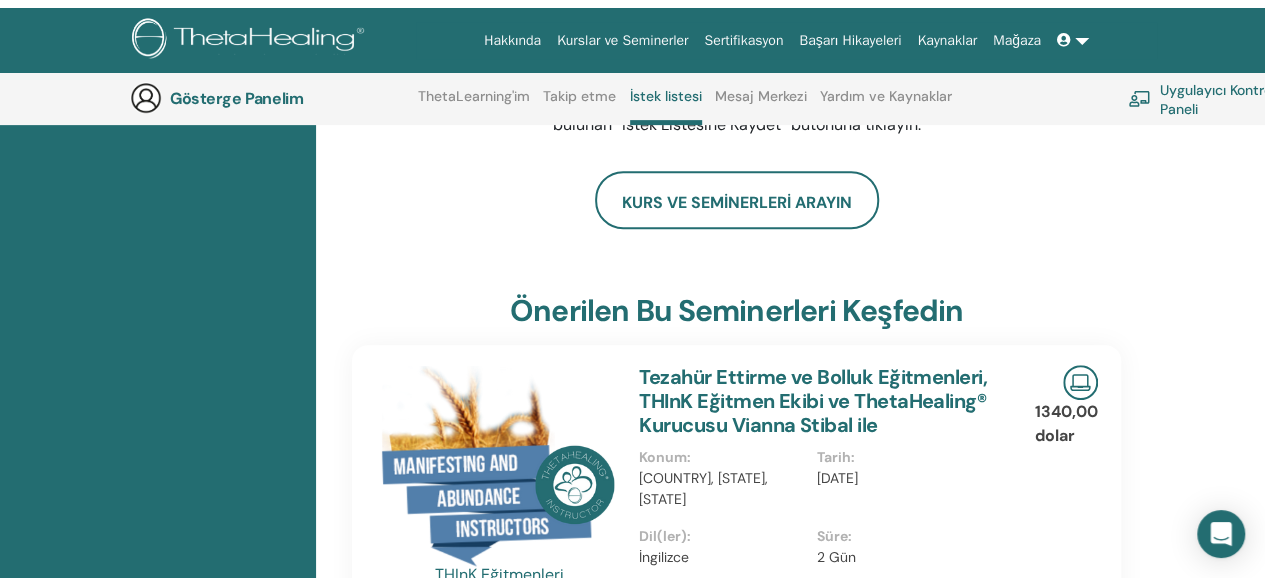 scroll, scrollTop: 0, scrollLeft: 0, axis: both 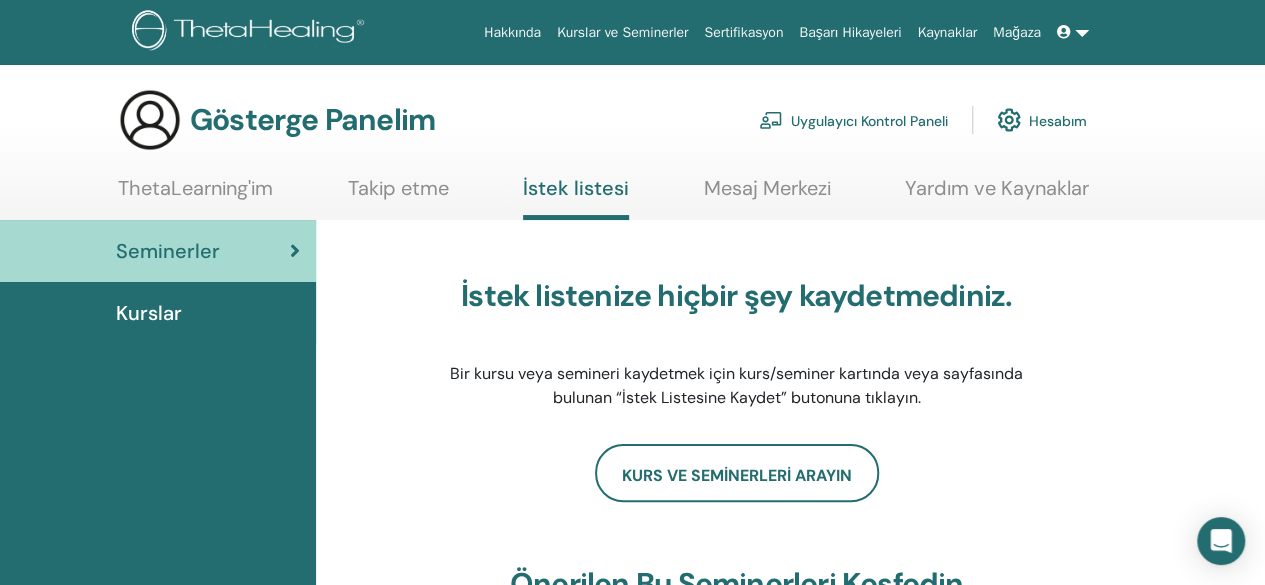 click on "ThetaLearning'im" at bounding box center [195, 188] 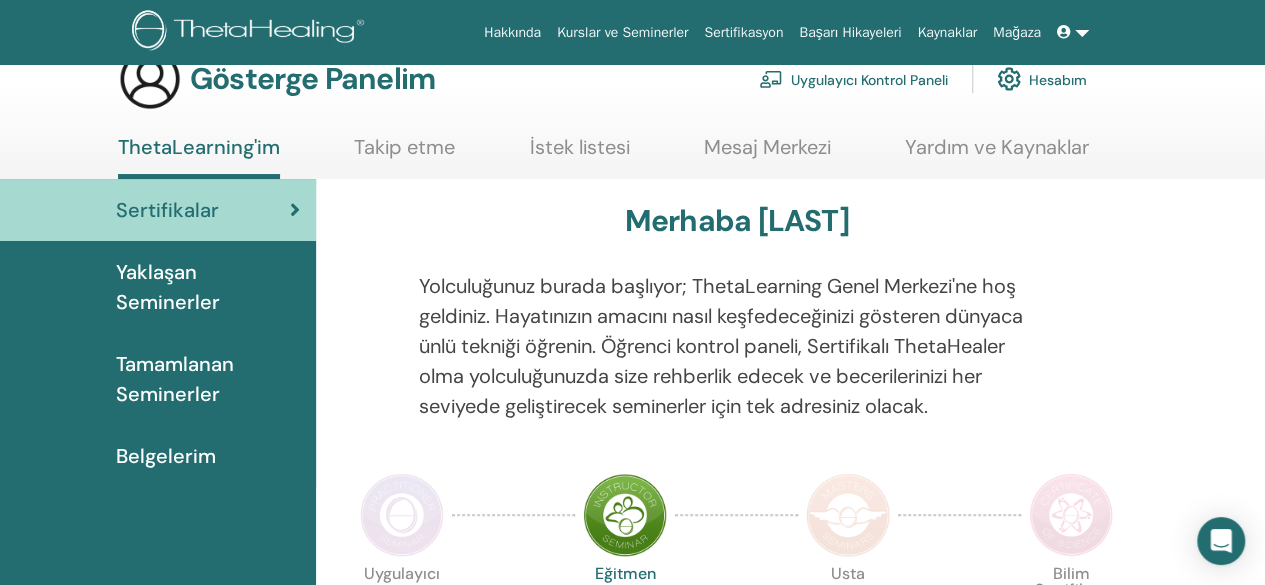scroll, scrollTop: 0, scrollLeft: 0, axis: both 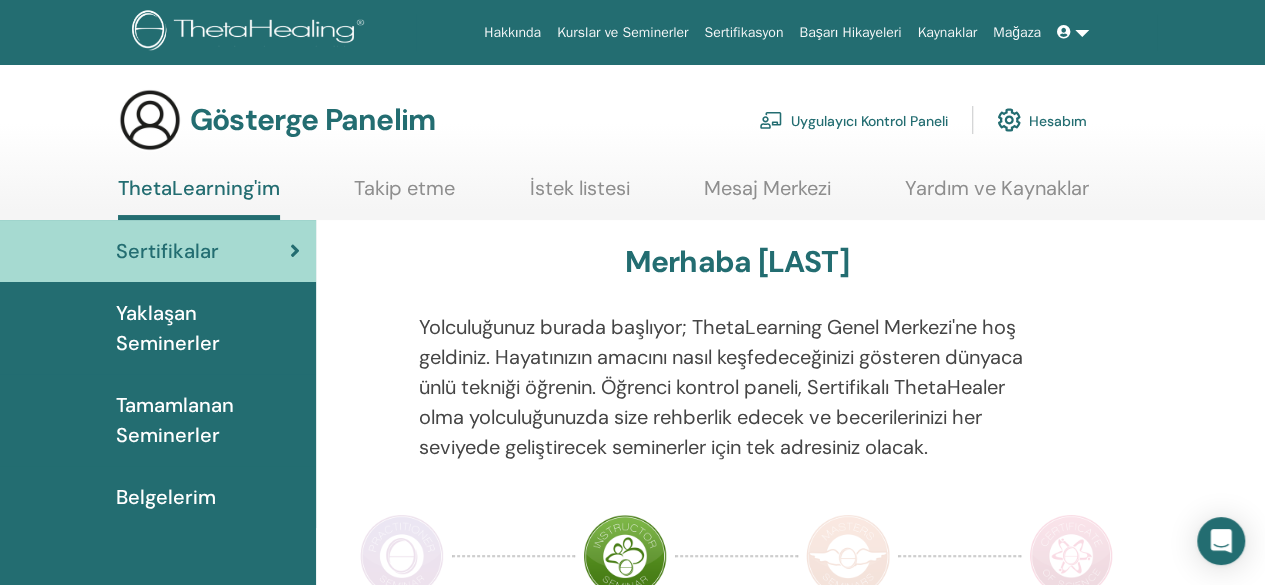 click on "Tamamlanan Seminerler" at bounding box center [208, 420] 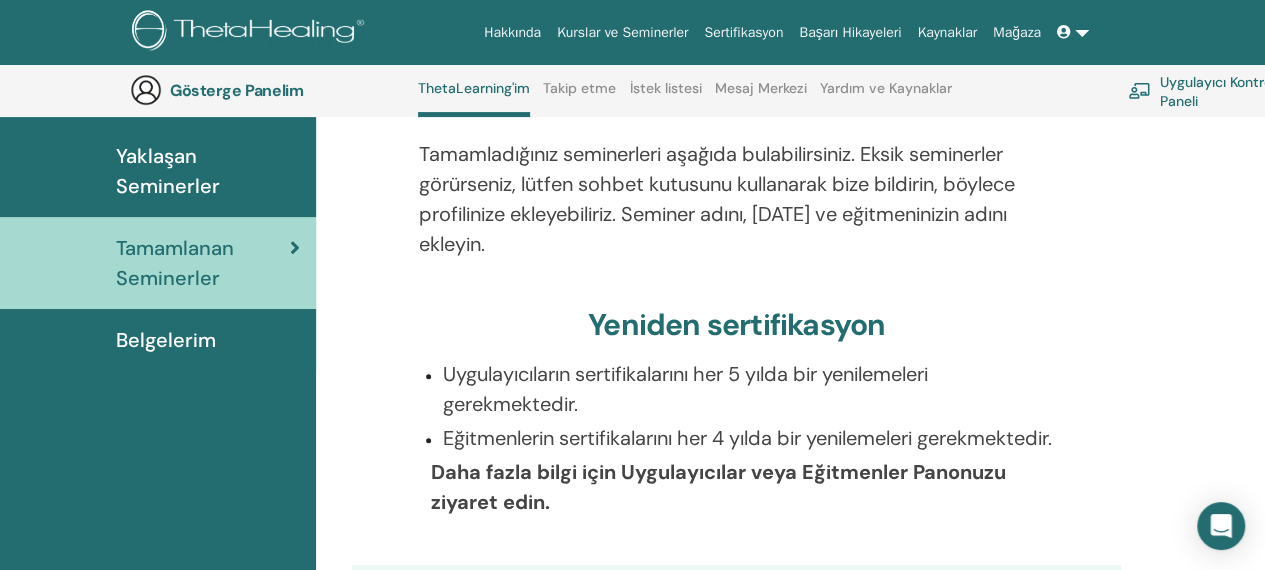 scroll, scrollTop: 252, scrollLeft: 0, axis: vertical 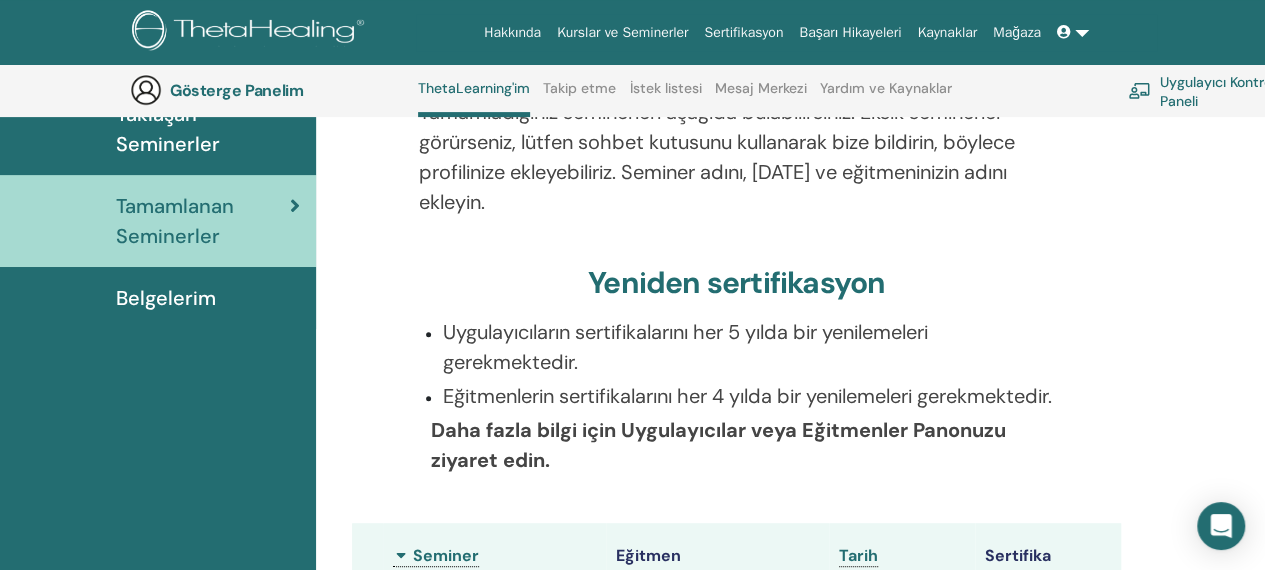 click on "Belgelerim" at bounding box center (166, 298) 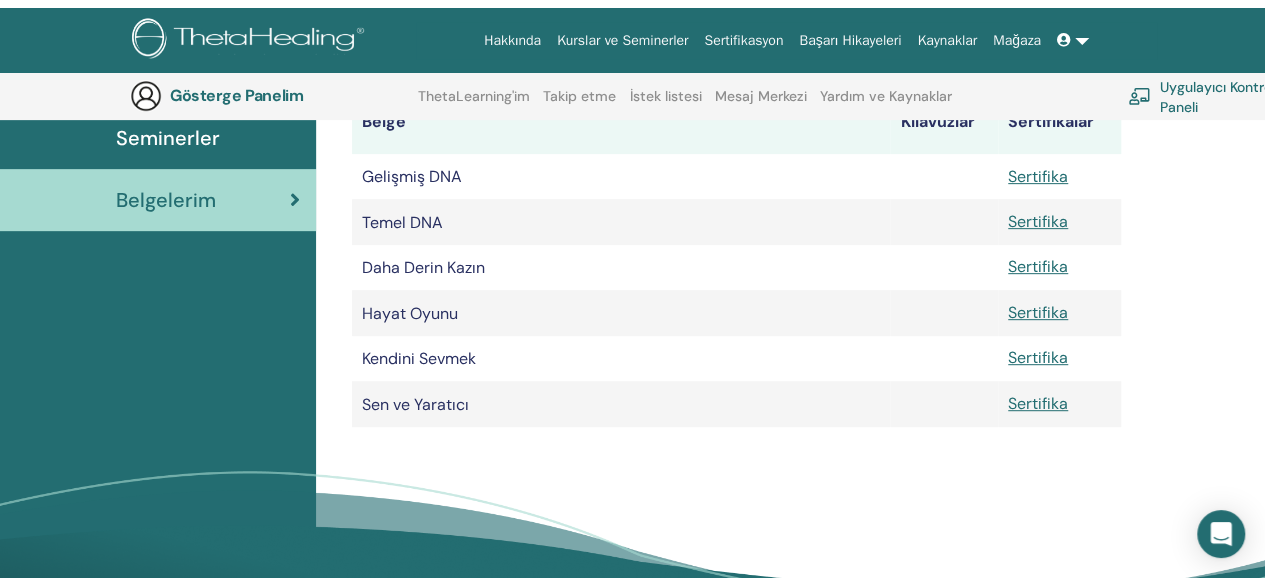 scroll, scrollTop: 0, scrollLeft: 0, axis: both 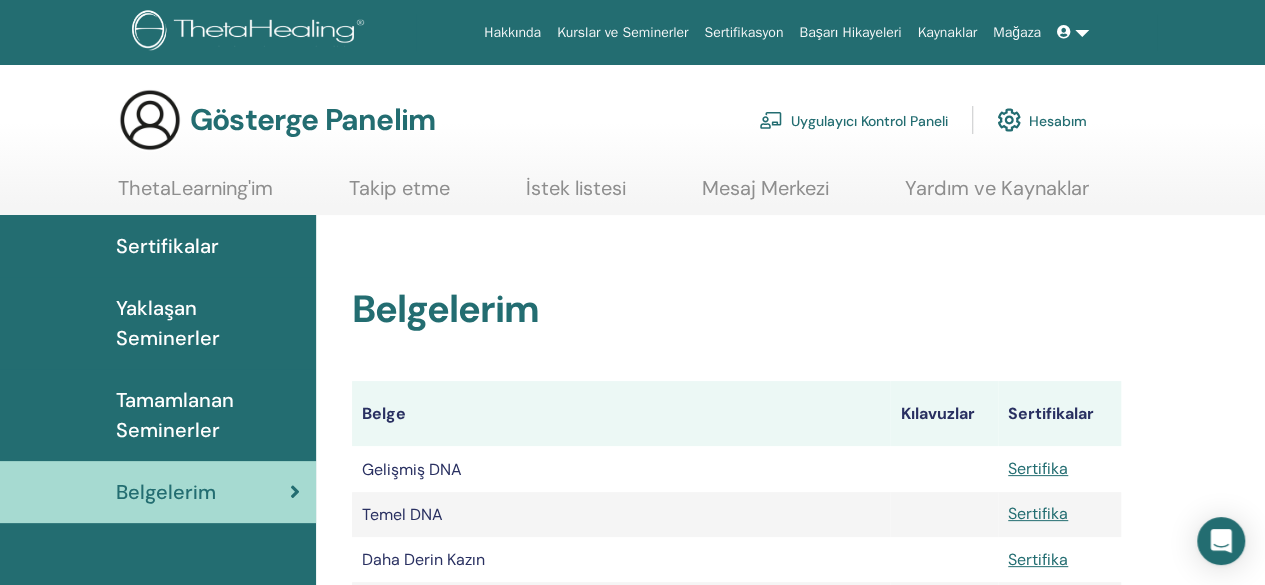 click on "Yaklaşan Seminerler" at bounding box center (168, 323) 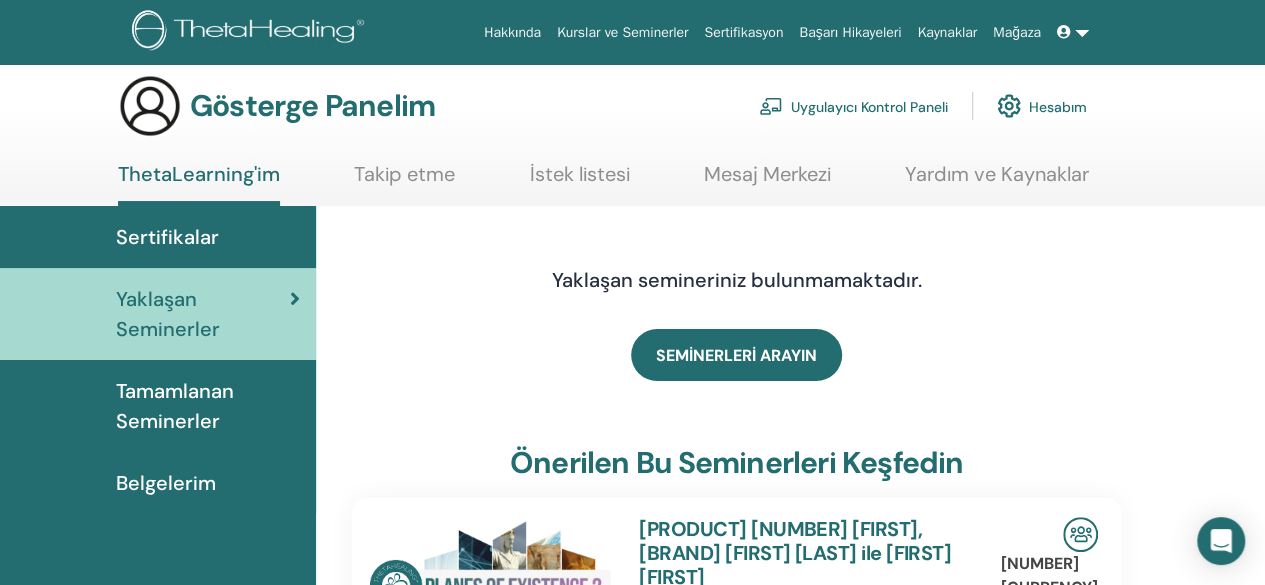 scroll, scrollTop: 0, scrollLeft: 0, axis: both 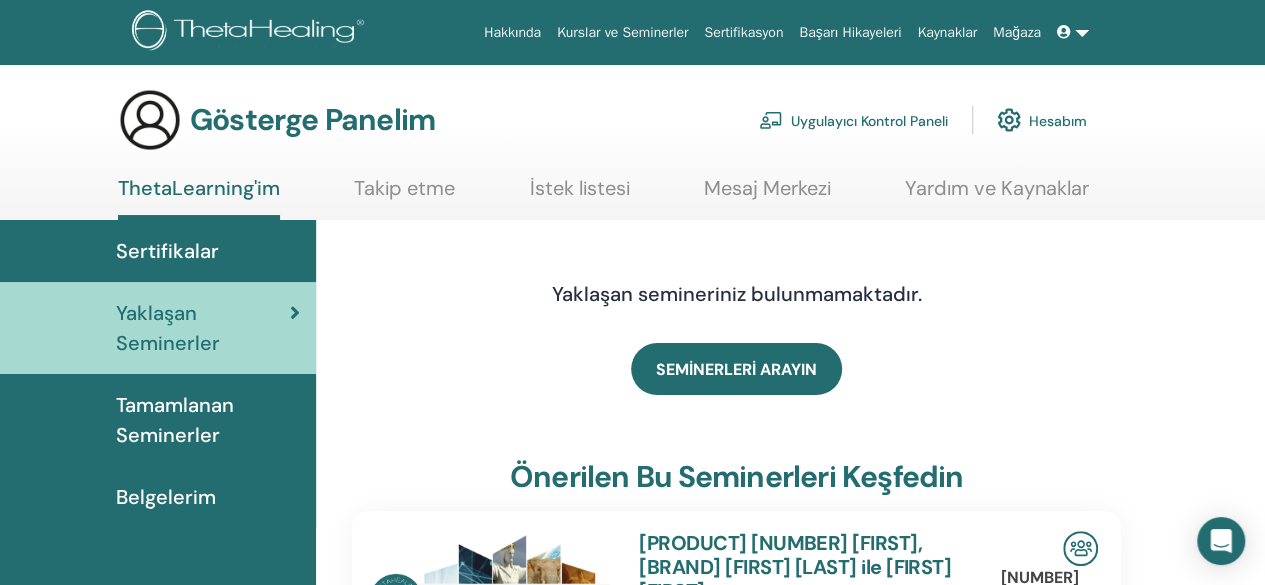 click on "Sertifikalar" at bounding box center [167, 251] 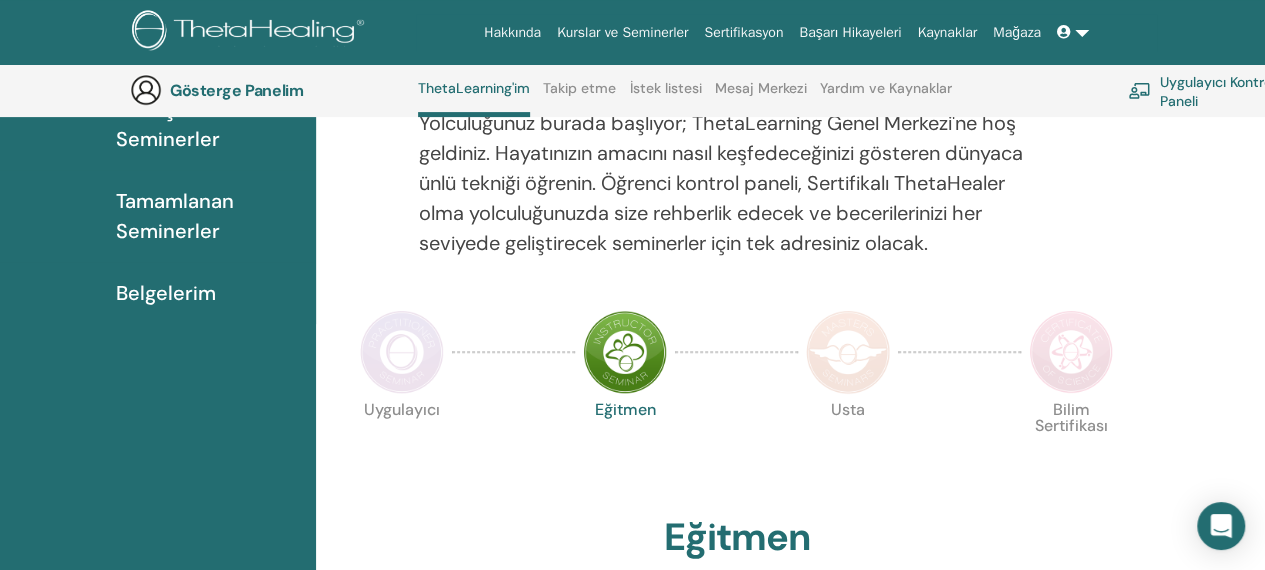 scroll, scrollTop: 252, scrollLeft: 0, axis: vertical 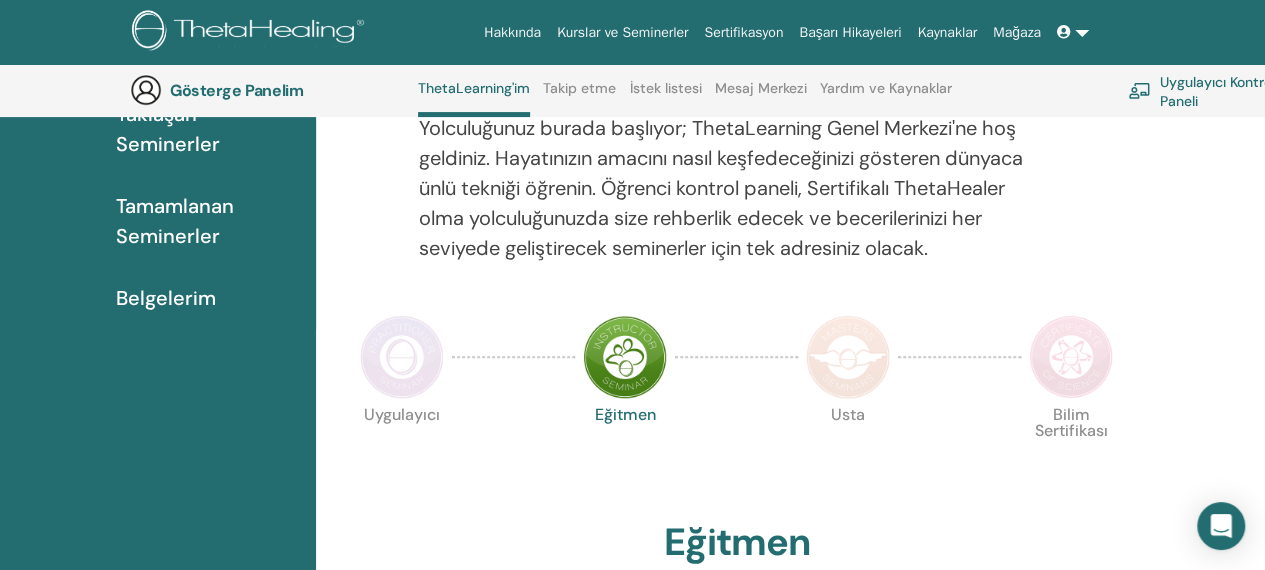click at bounding box center (625, 357) 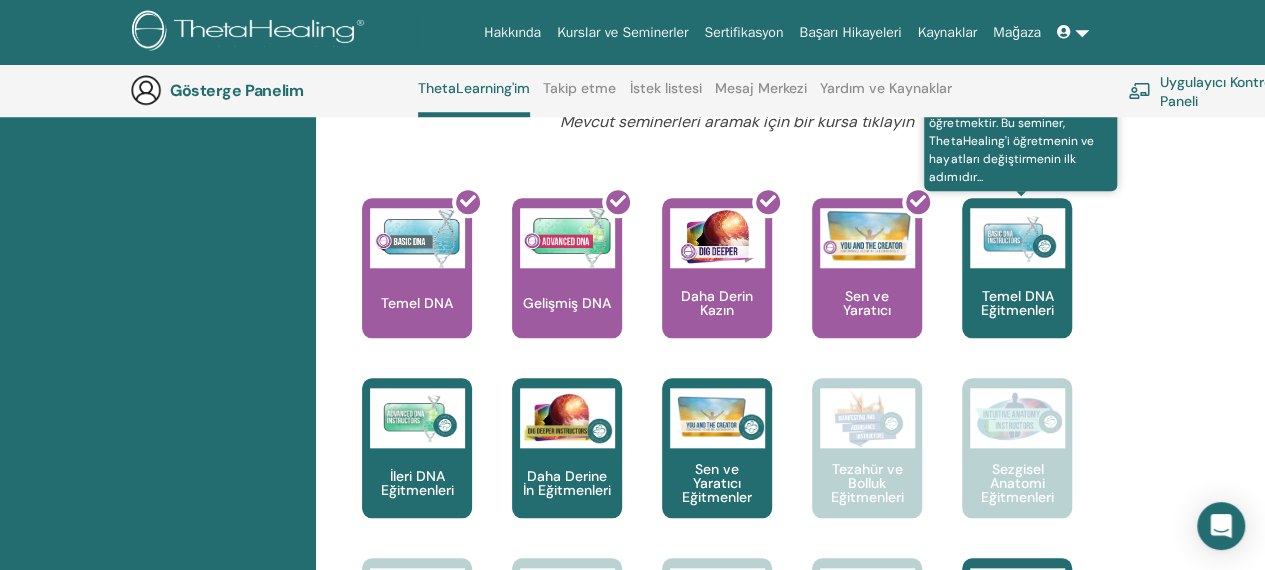 scroll, scrollTop: 852, scrollLeft: 0, axis: vertical 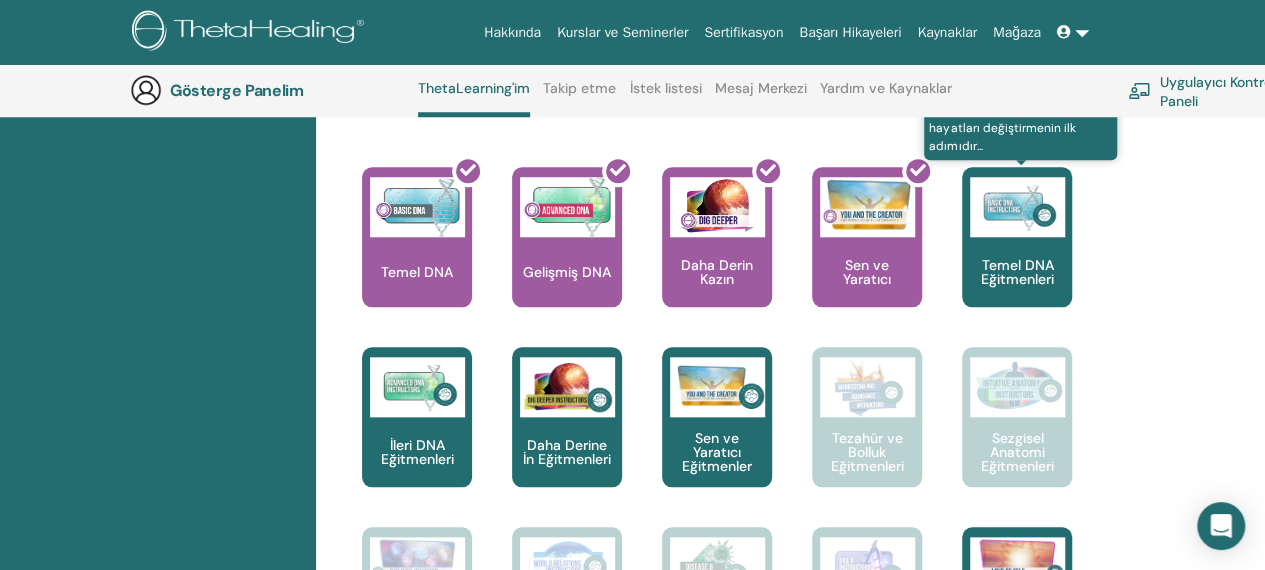 click on "Temel DNA Eğitmenleri" at bounding box center (1017, 272) 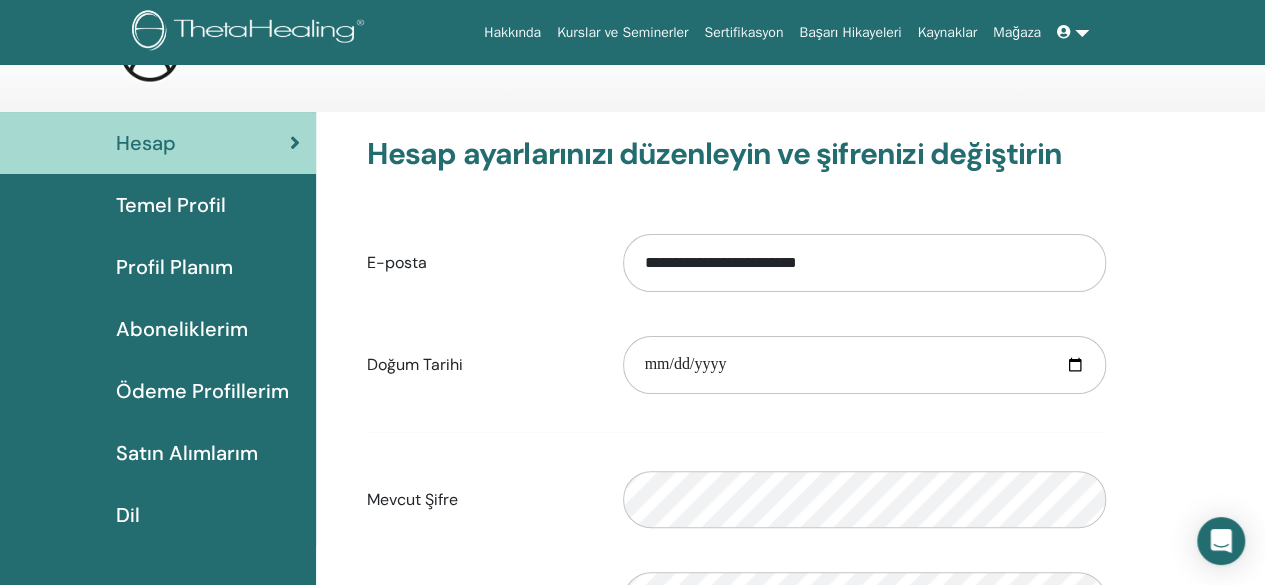 scroll, scrollTop: 100, scrollLeft: 0, axis: vertical 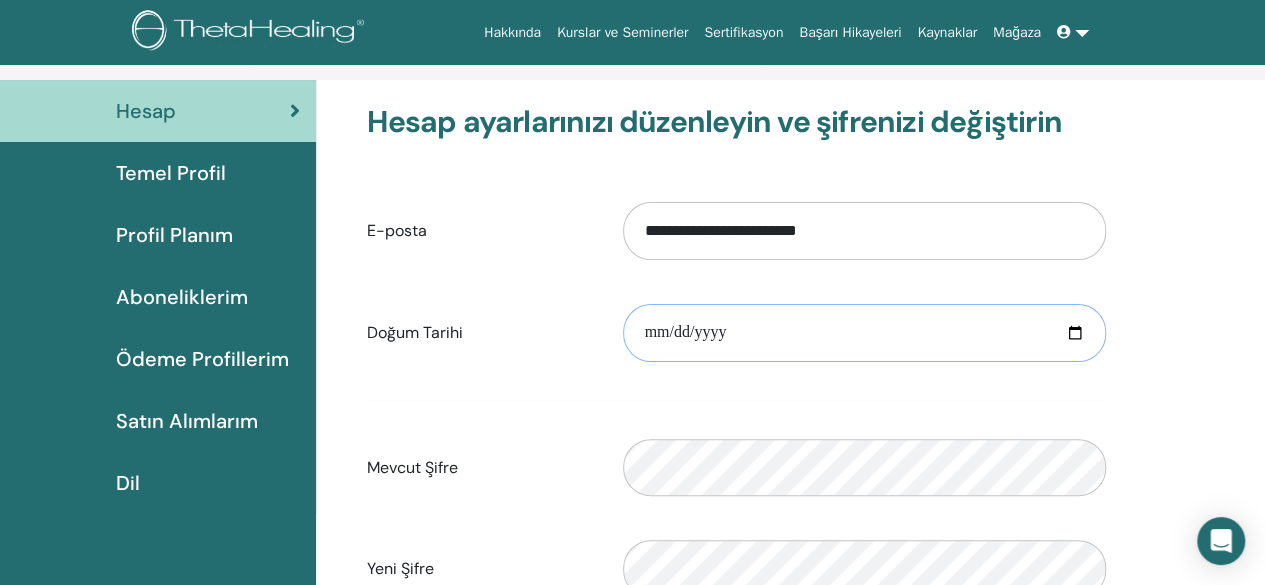 click at bounding box center (864, 333) 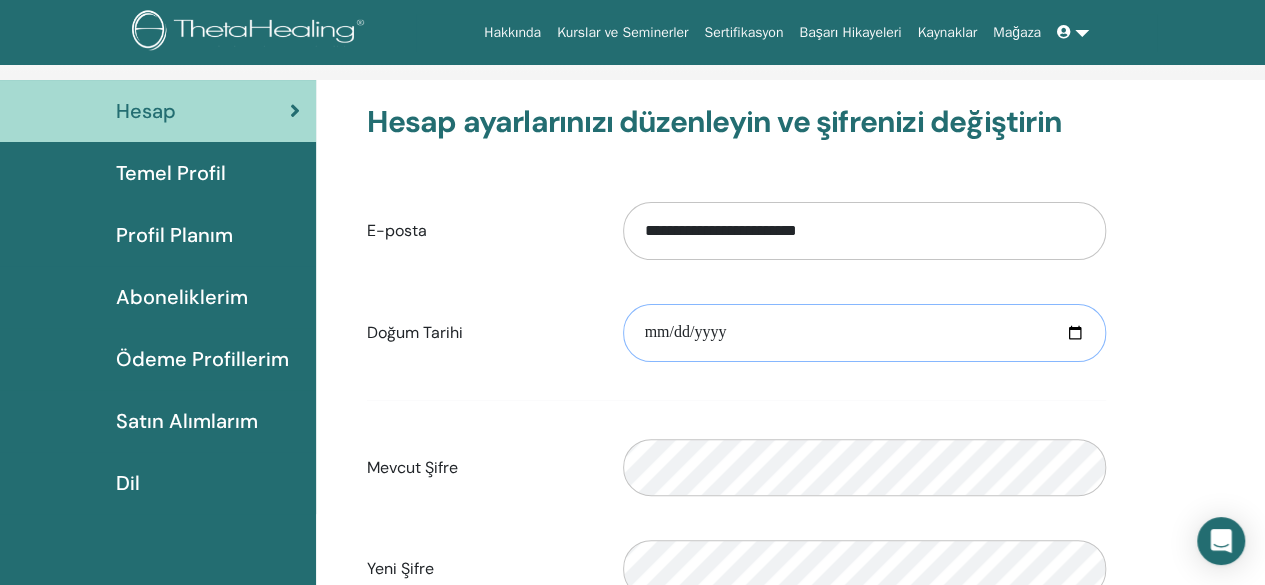 type on "**********" 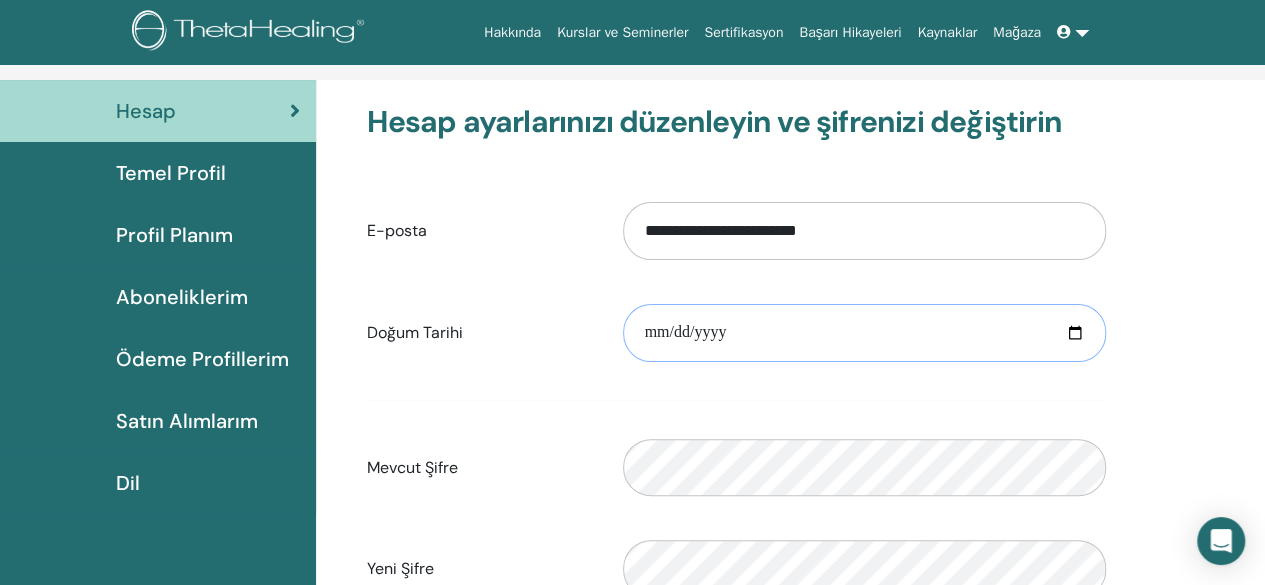 type on "**********" 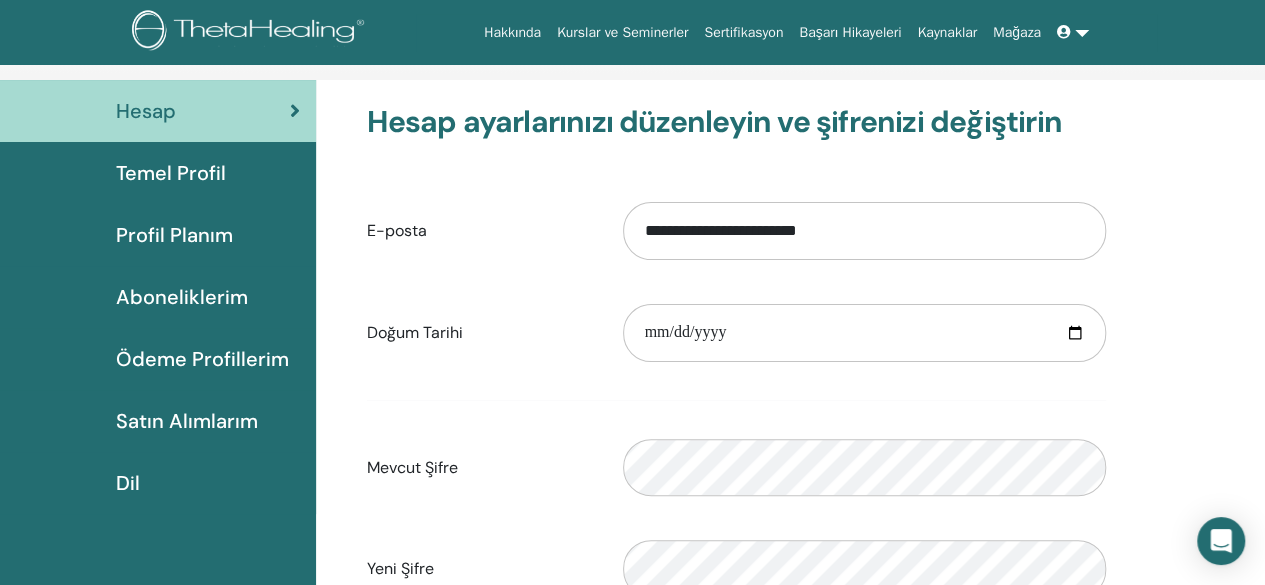 click on "**********" at bounding box center [864, 333] 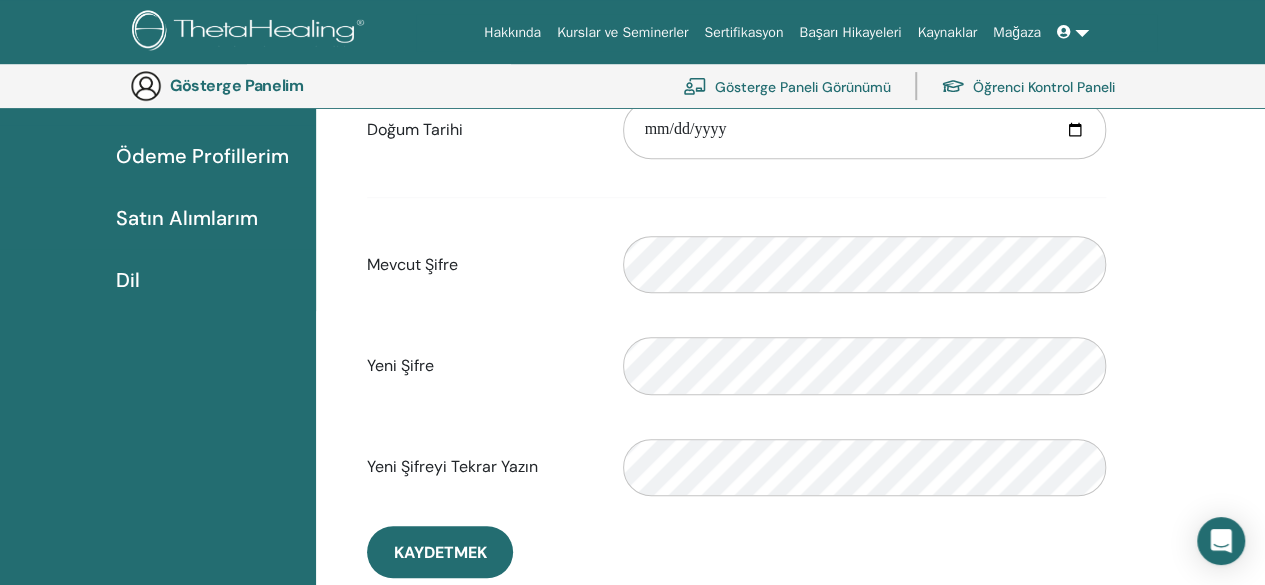 scroll, scrollTop: 444, scrollLeft: 0, axis: vertical 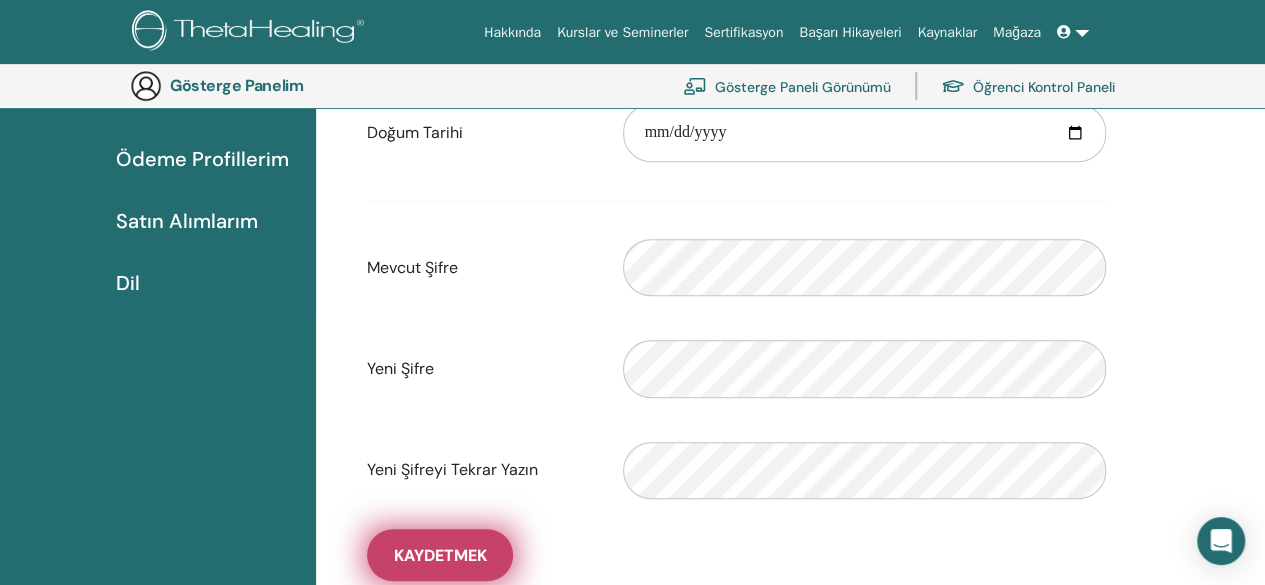click on "Kaydetmek" at bounding box center [440, 555] 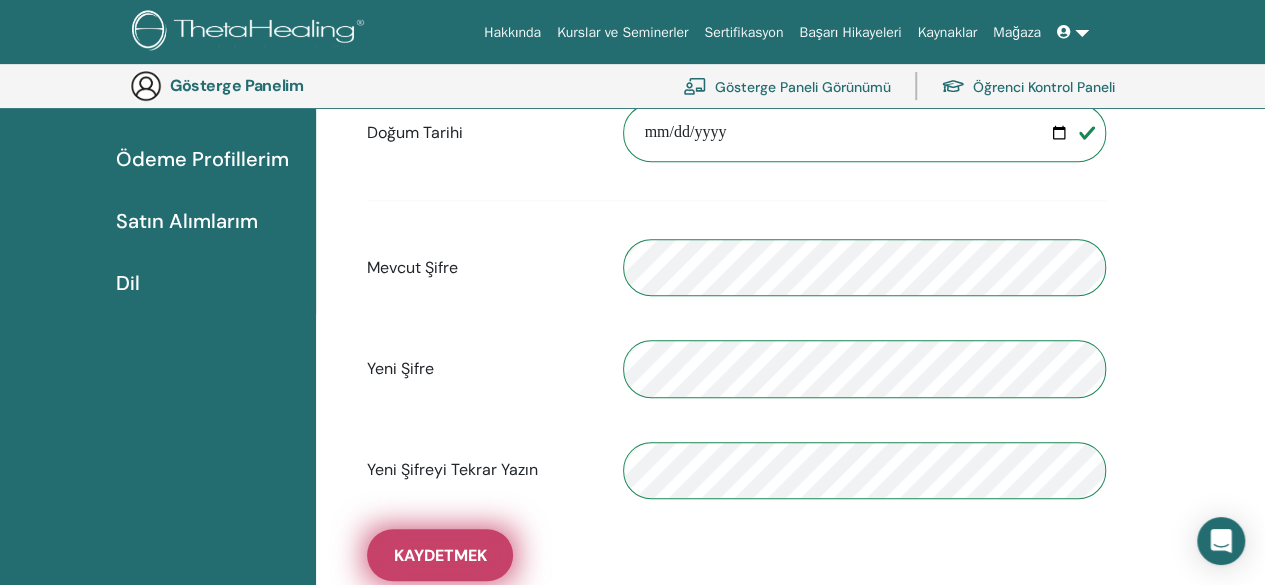 click on "Kaydetmek" at bounding box center (440, 555) 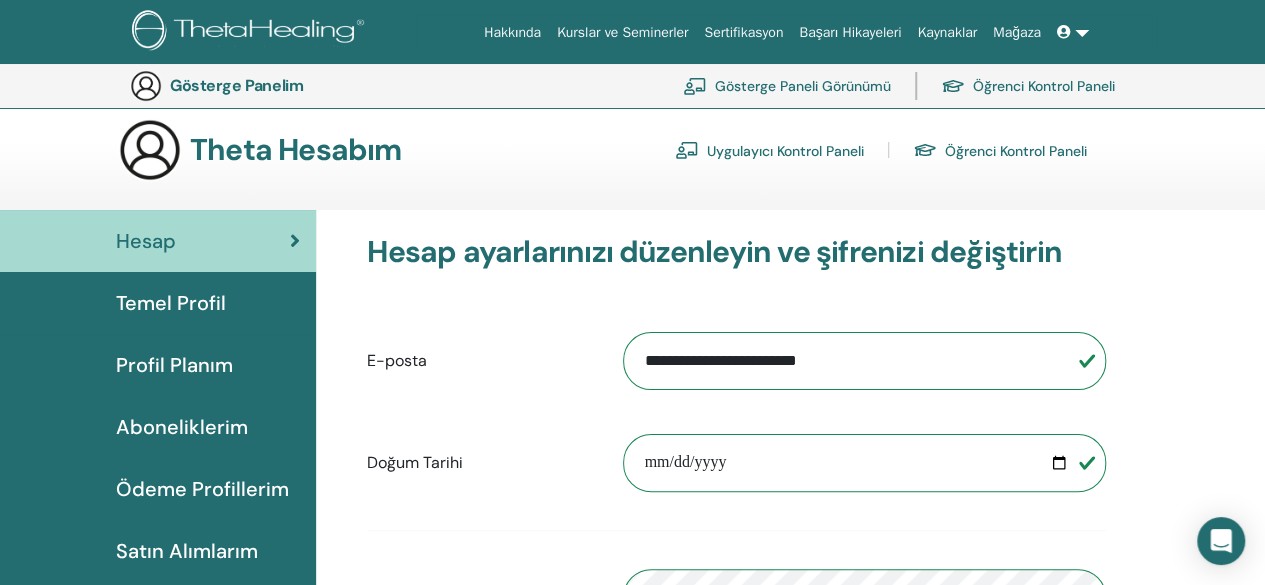 scroll, scrollTop: 0, scrollLeft: 0, axis: both 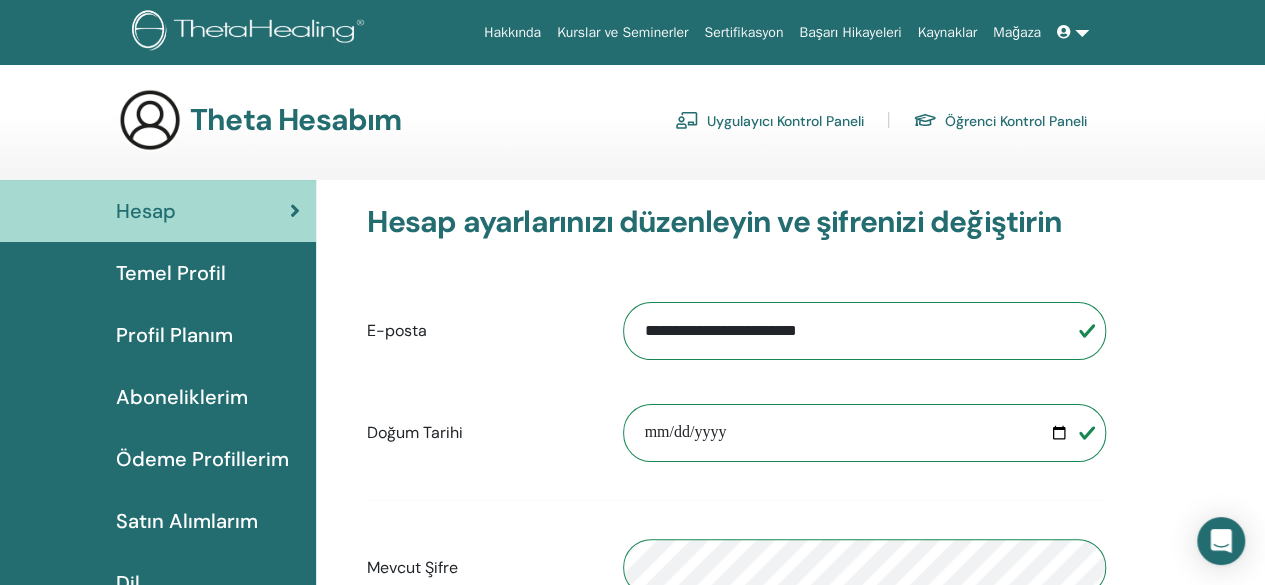 click on "Temel Profil" at bounding box center (171, 273) 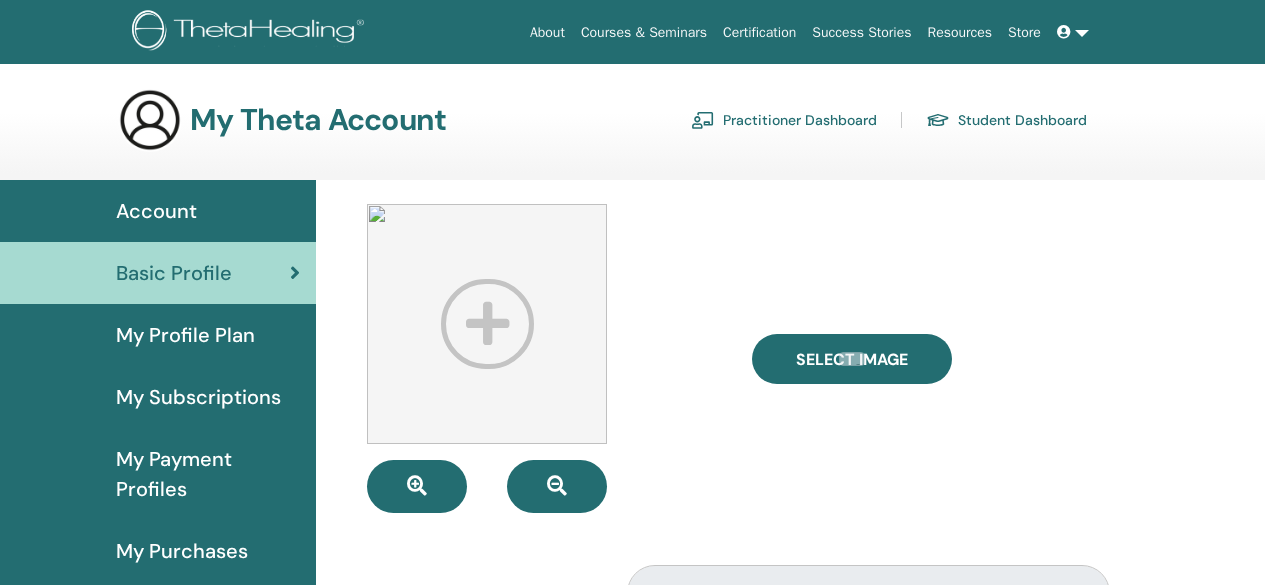 scroll, scrollTop: 0, scrollLeft: 0, axis: both 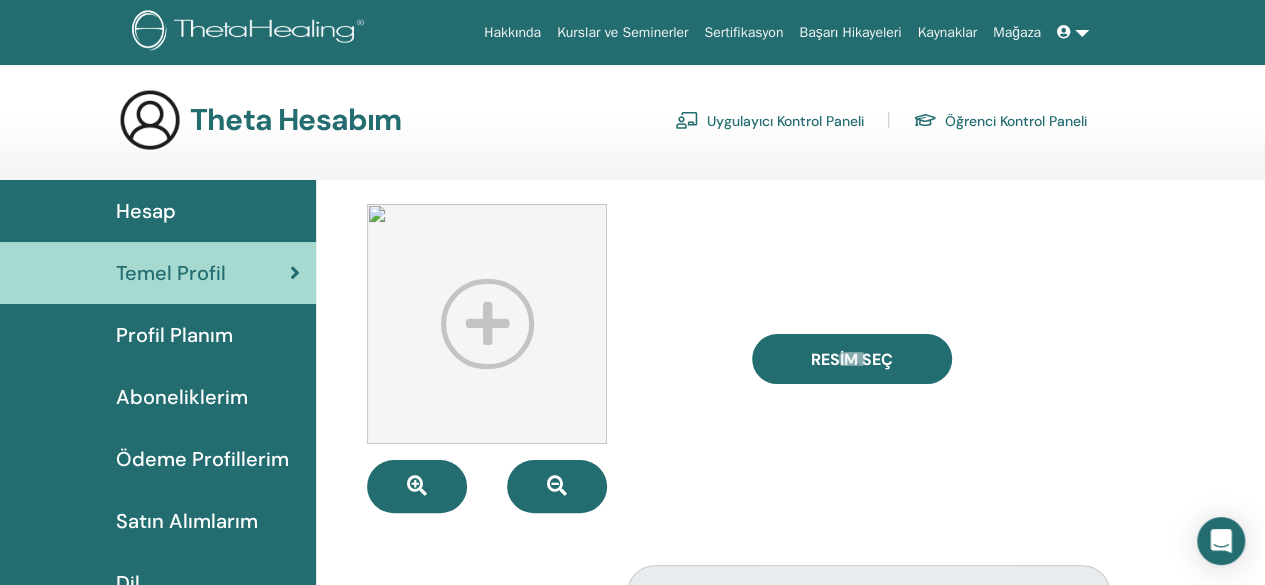 click on "Profil Planım" at bounding box center [174, 335] 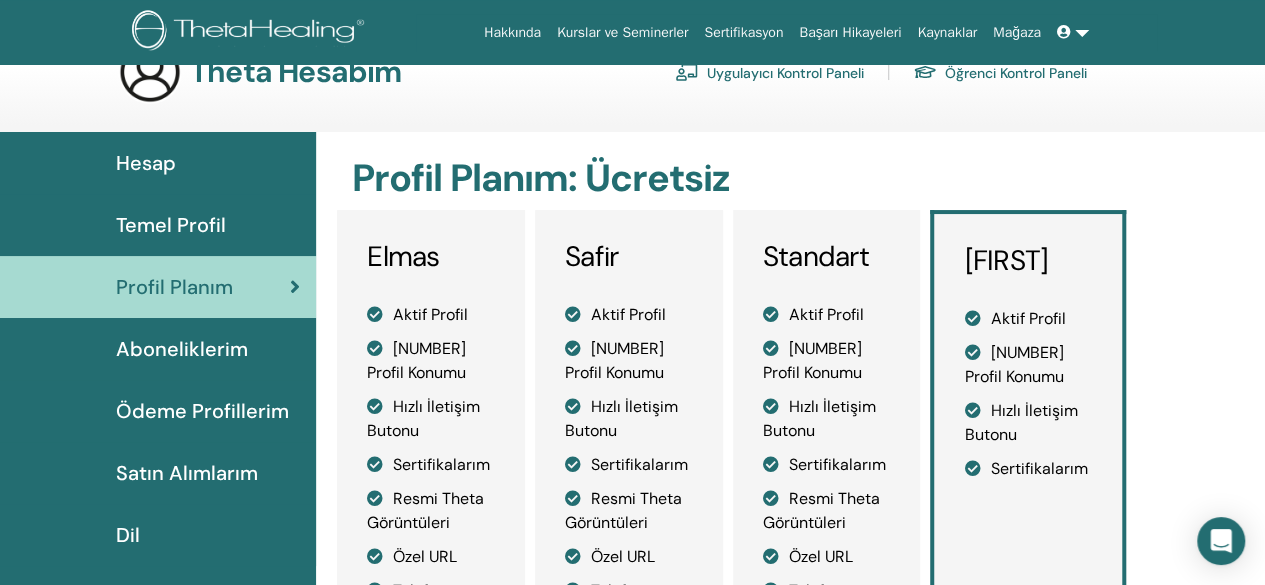 scroll, scrollTop: 0, scrollLeft: 0, axis: both 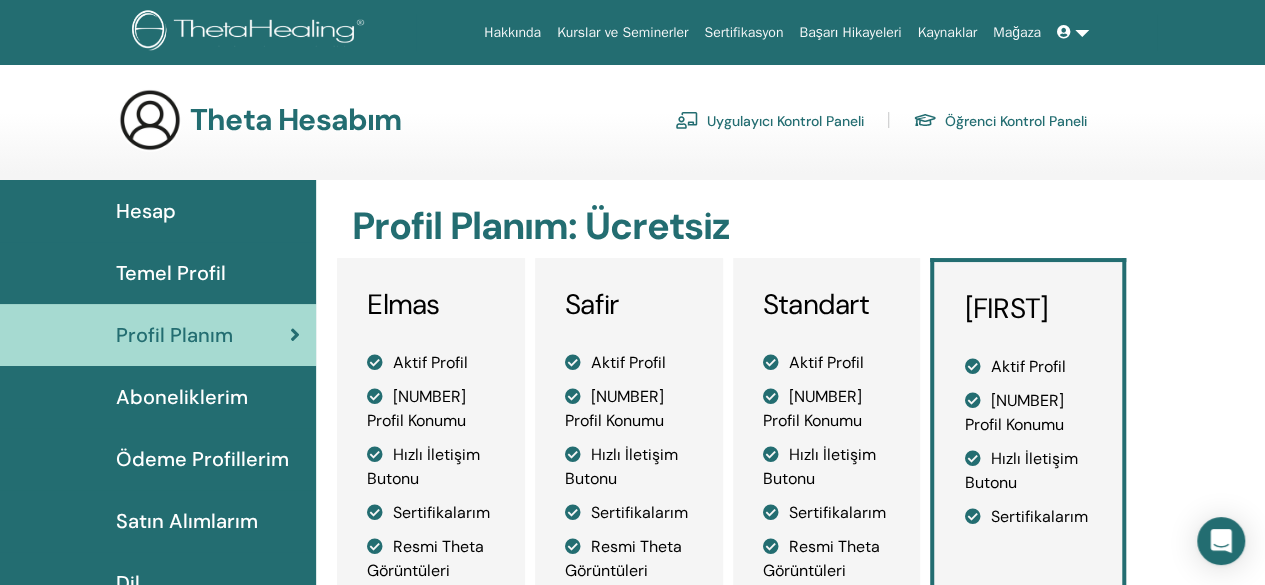 click on "[FIRST]" at bounding box center [1028, 309] 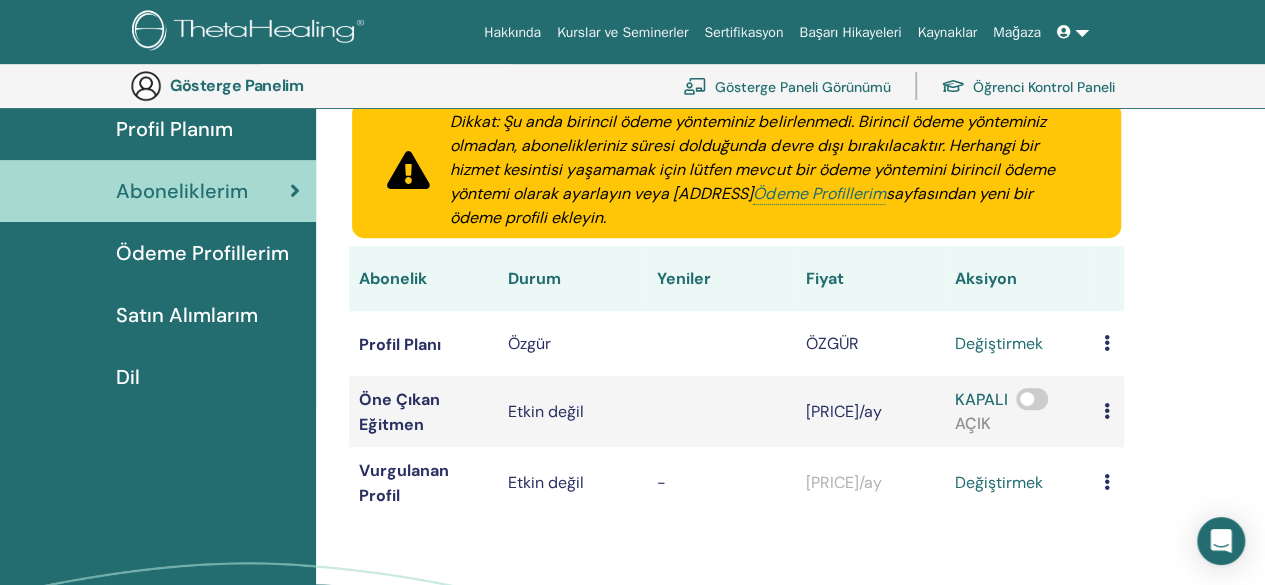 scroll, scrollTop: 344, scrollLeft: 0, axis: vertical 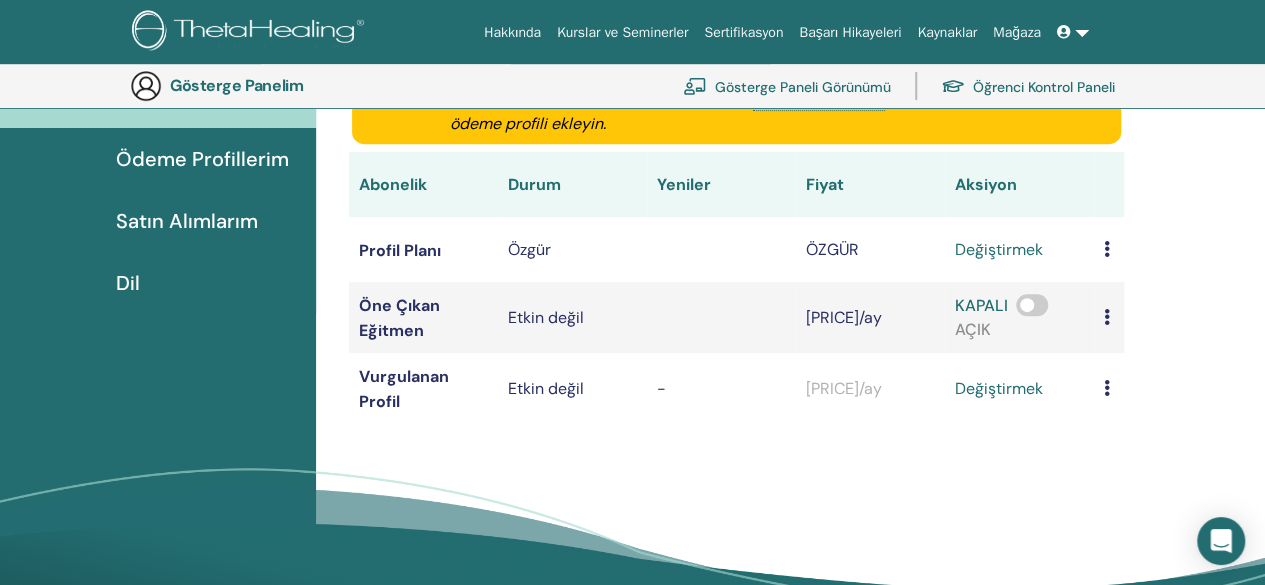 click on "Satın Alımlarım" at bounding box center (187, 221) 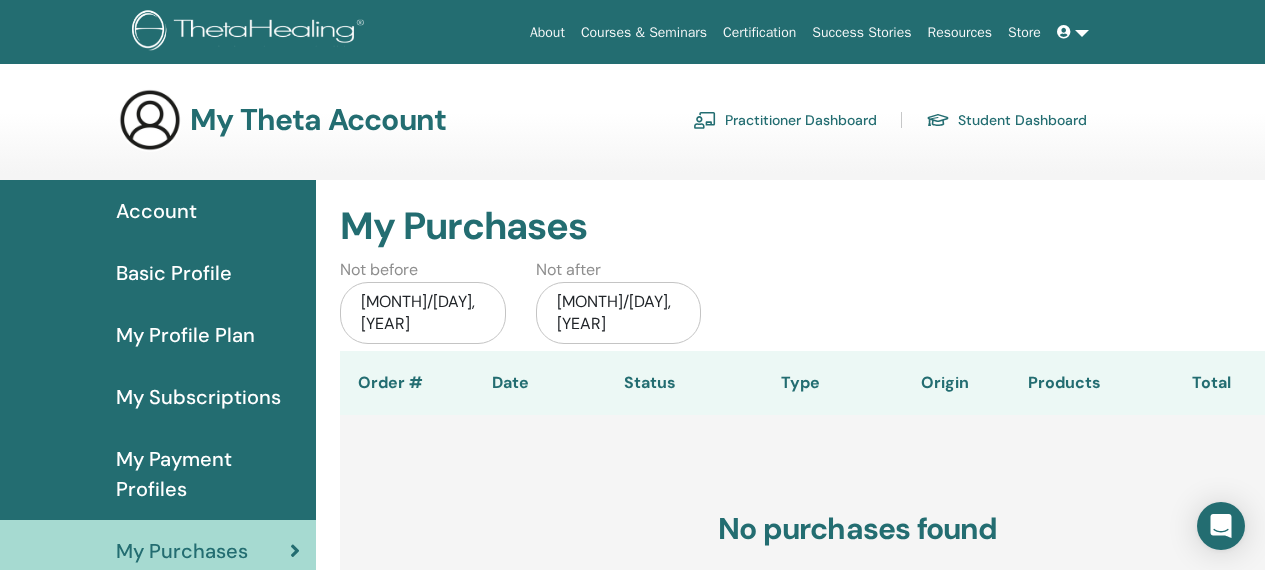 scroll, scrollTop: 0, scrollLeft: 0, axis: both 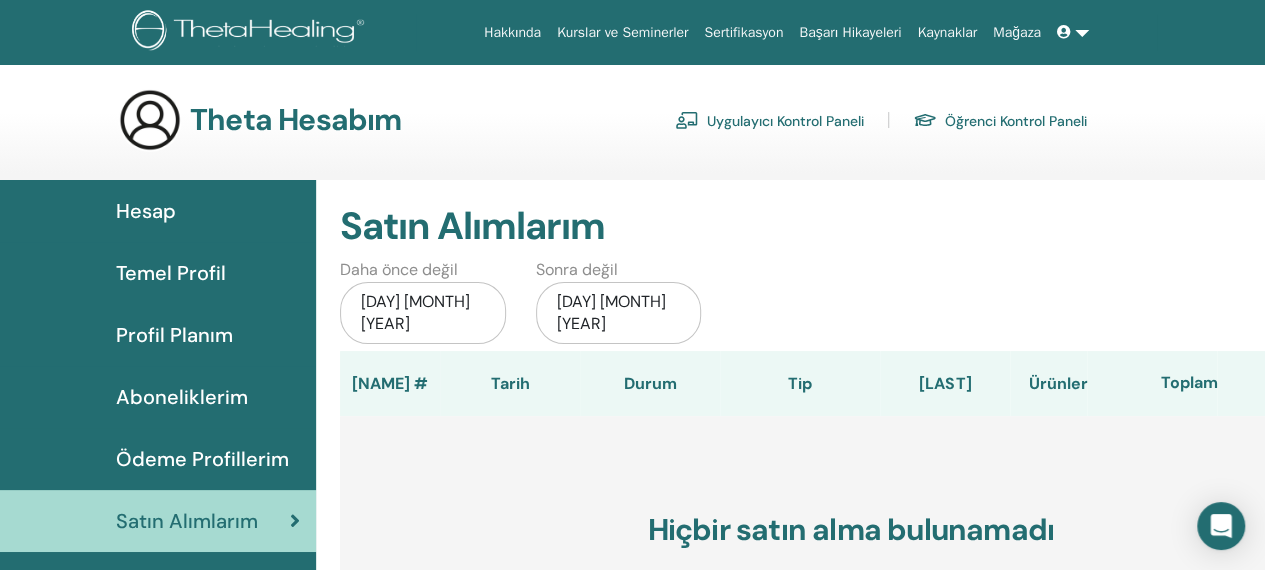 click on "Hesap" at bounding box center [146, 211] 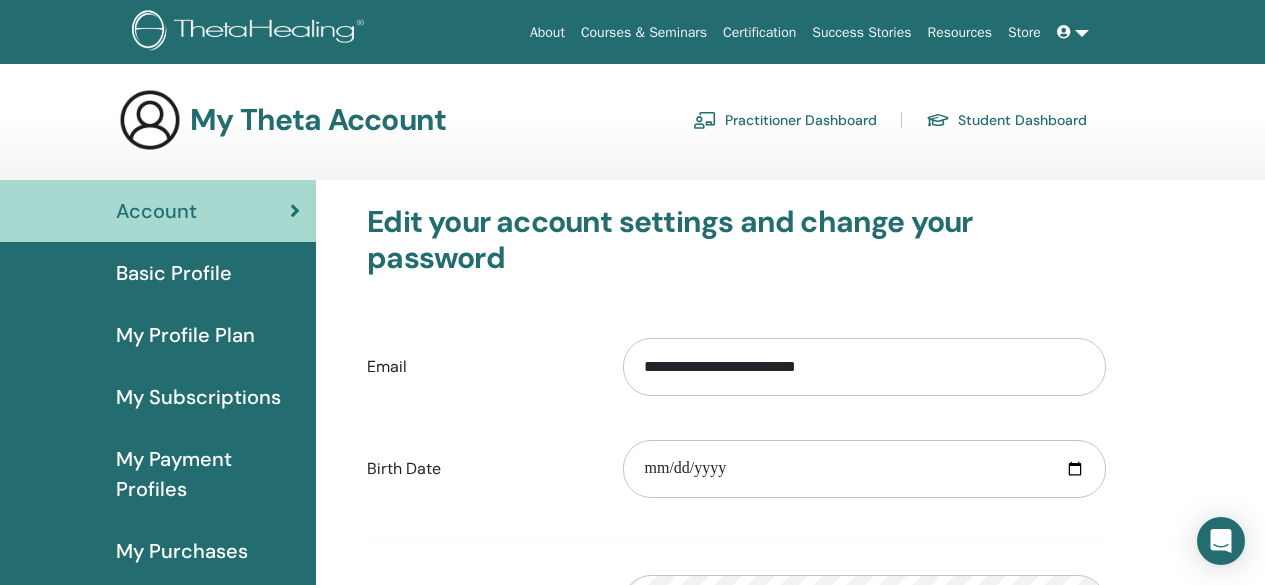 scroll, scrollTop: 0, scrollLeft: 0, axis: both 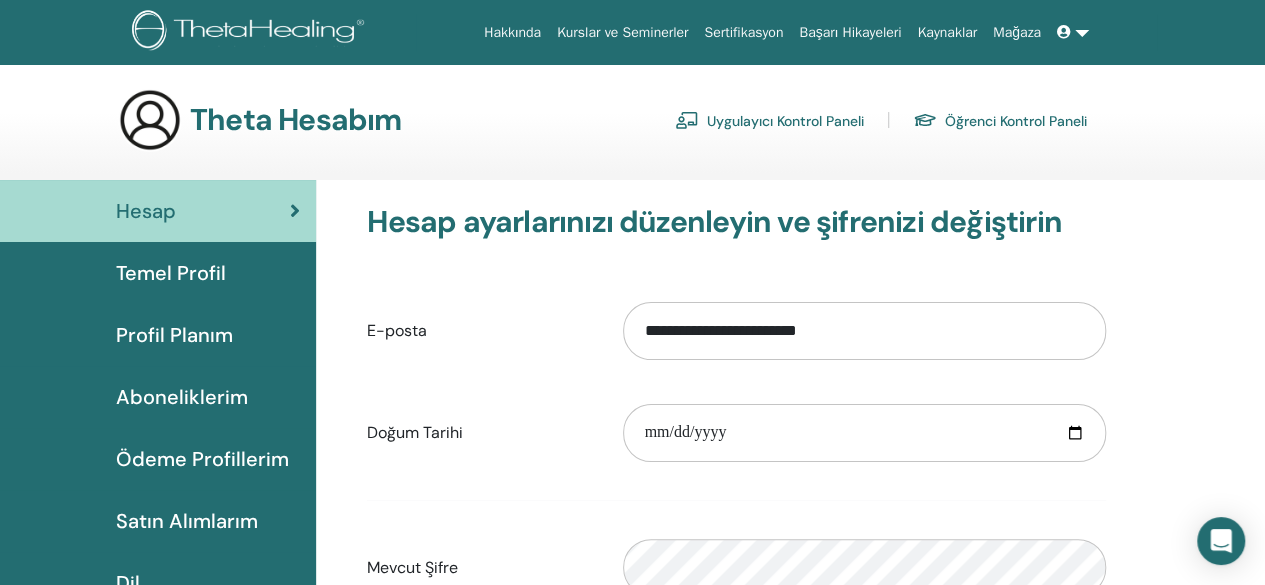 click on "Öğrenci Kontrol Paneli" at bounding box center [1016, 121] 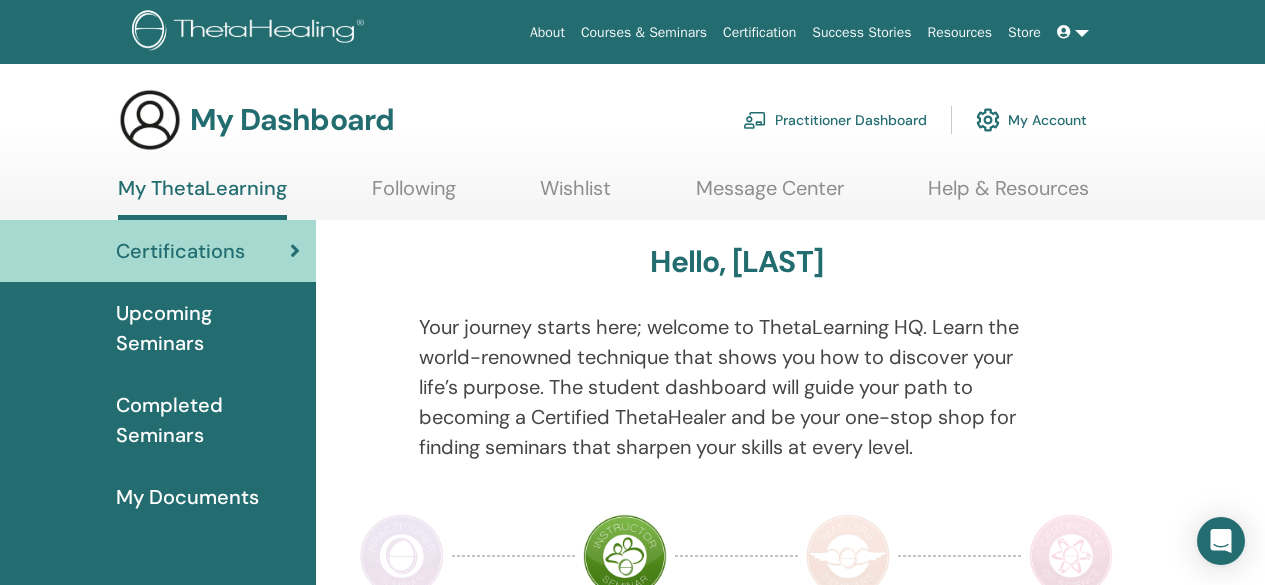 scroll, scrollTop: 0, scrollLeft: 0, axis: both 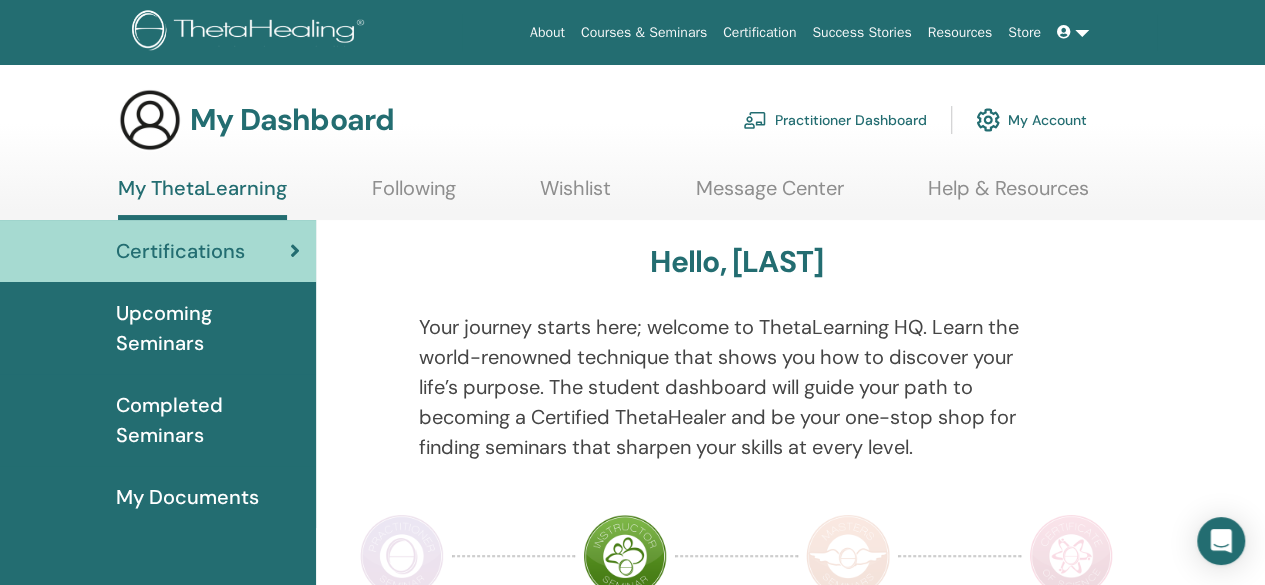 click on "My Dashboard
Practitioner Dashboard
My Account
My ThetaLearning
Following
Wishlist Message Center" at bounding box center [632, 154] 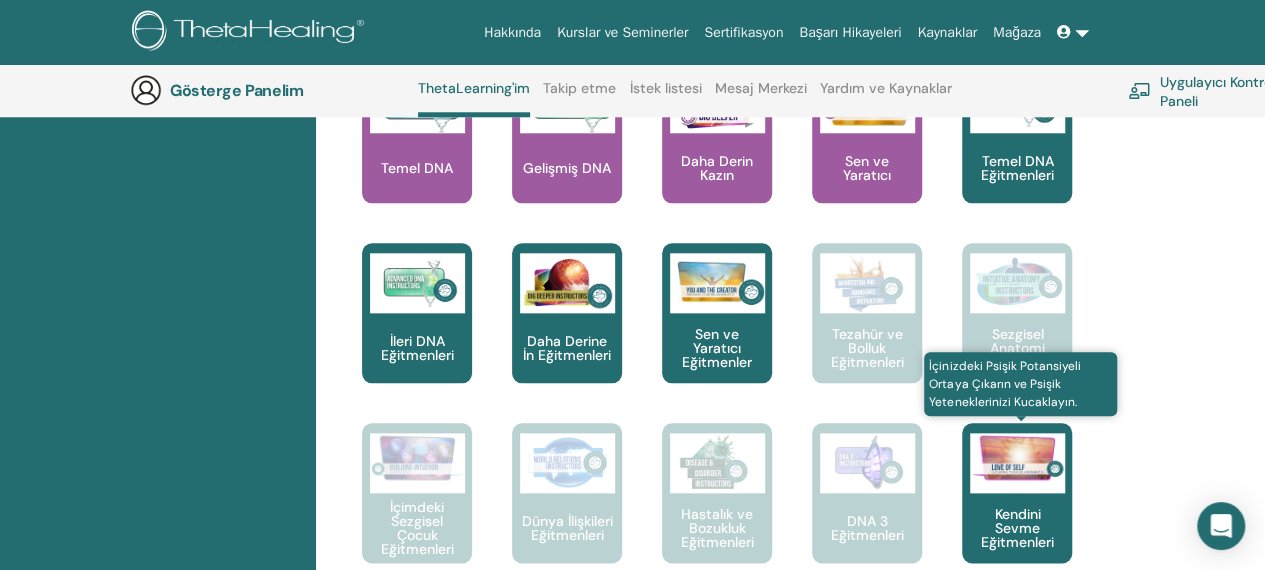 scroll, scrollTop: 952, scrollLeft: 0, axis: vertical 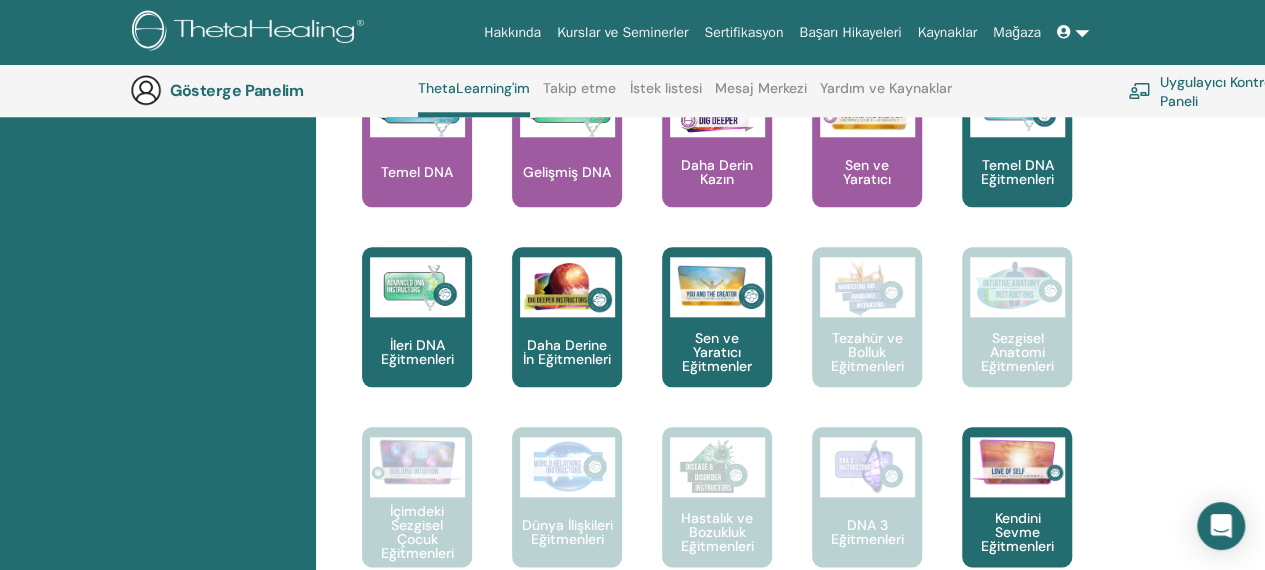 click on "Hakkında" at bounding box center (512, 32) 